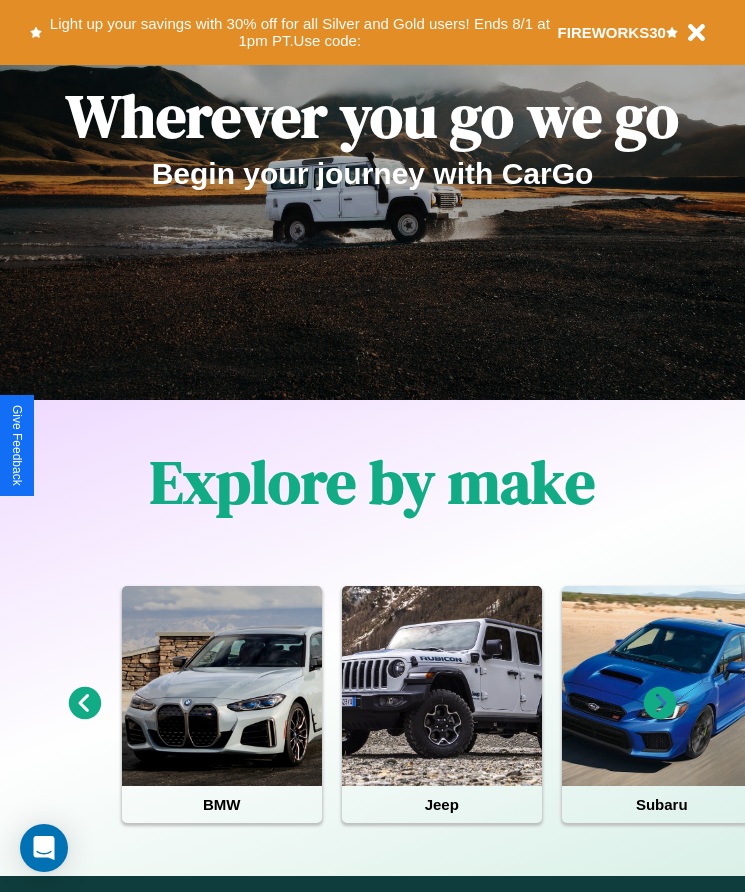 scroll, scrollTop: 334, scrollLeft: 0, axis: vertical 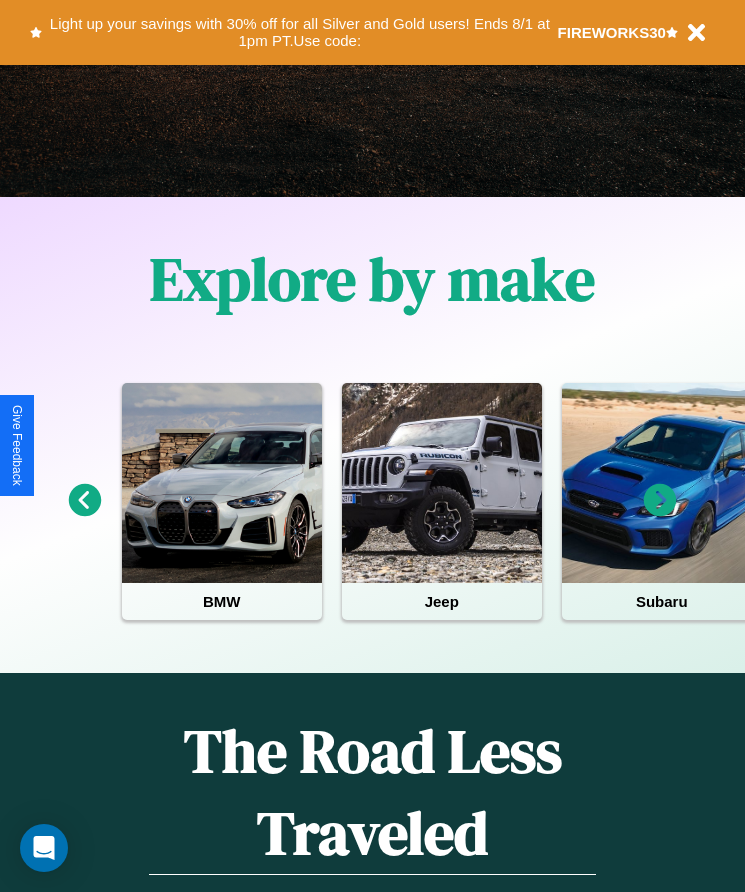 click 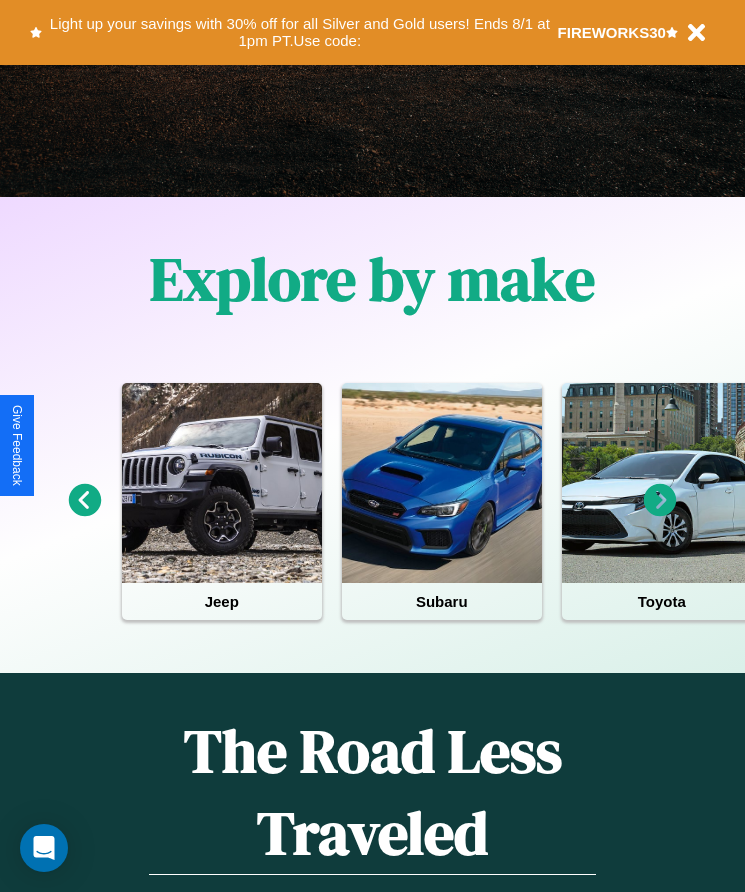 click 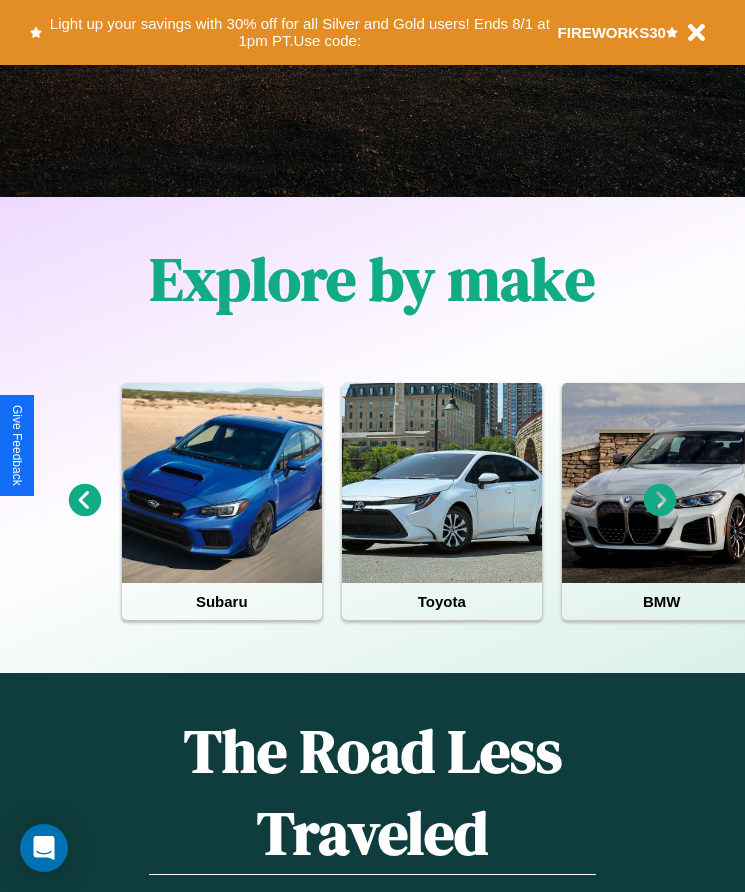 click 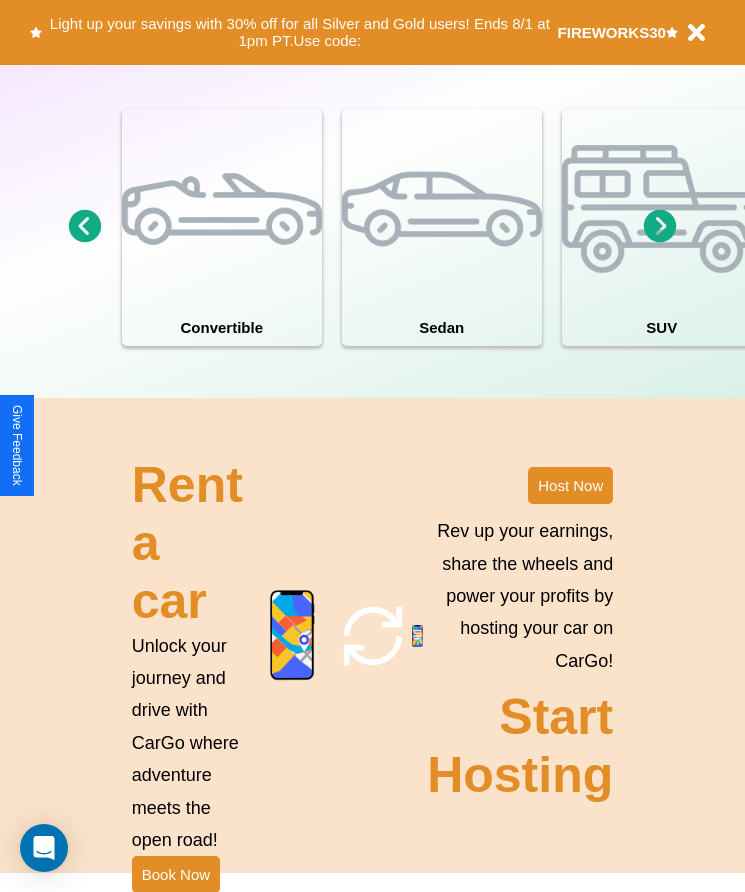 scroll, scrollTop: 1855, scrollLeft: 0, axis: vertical 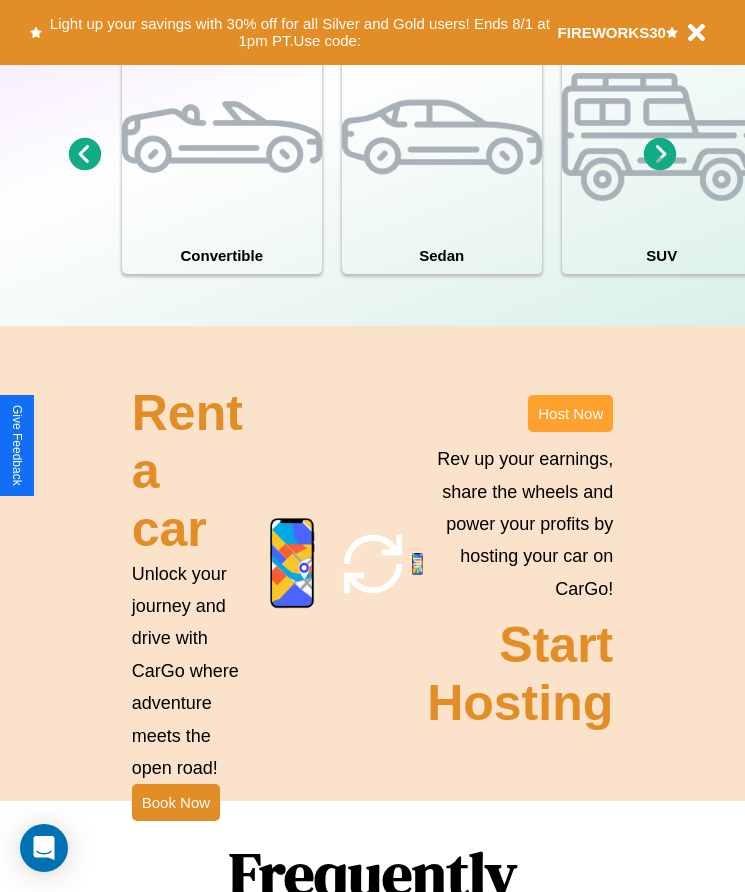 click on "Host Now" at bounding box center [570, 413] 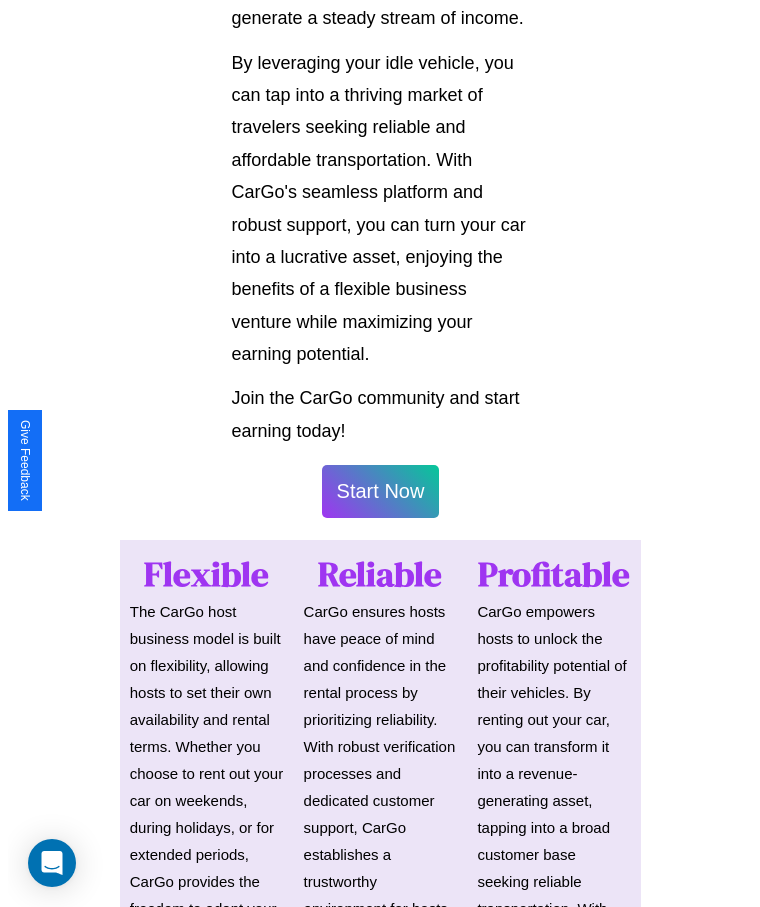 scroll, scrollTop: 1046, scrollLeft: 0, axis: vertical 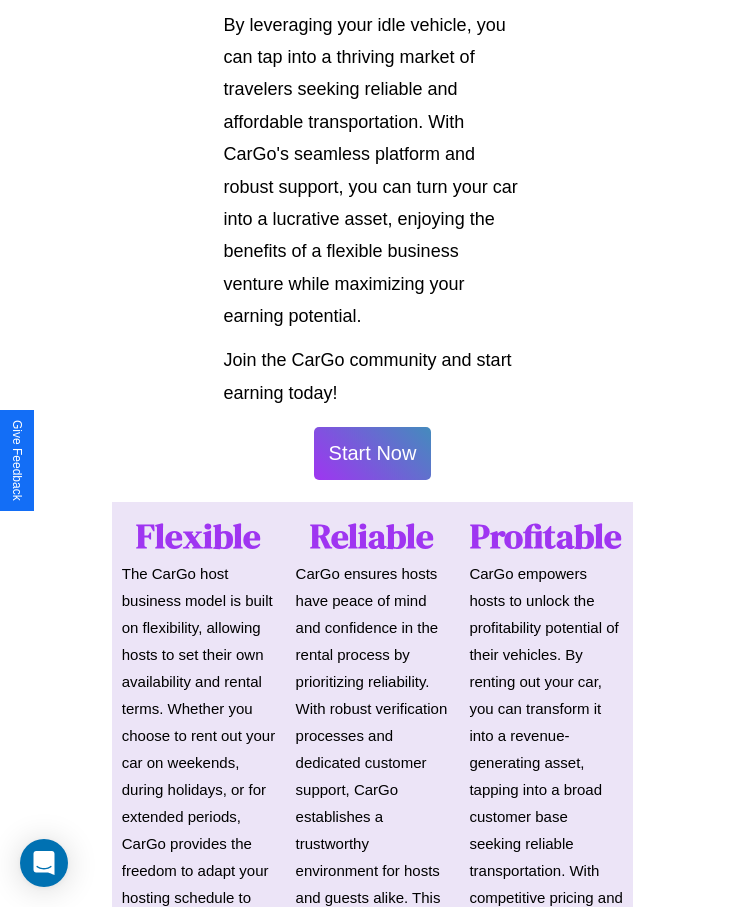 click on "Start Now" at bounding box center [373, 453] 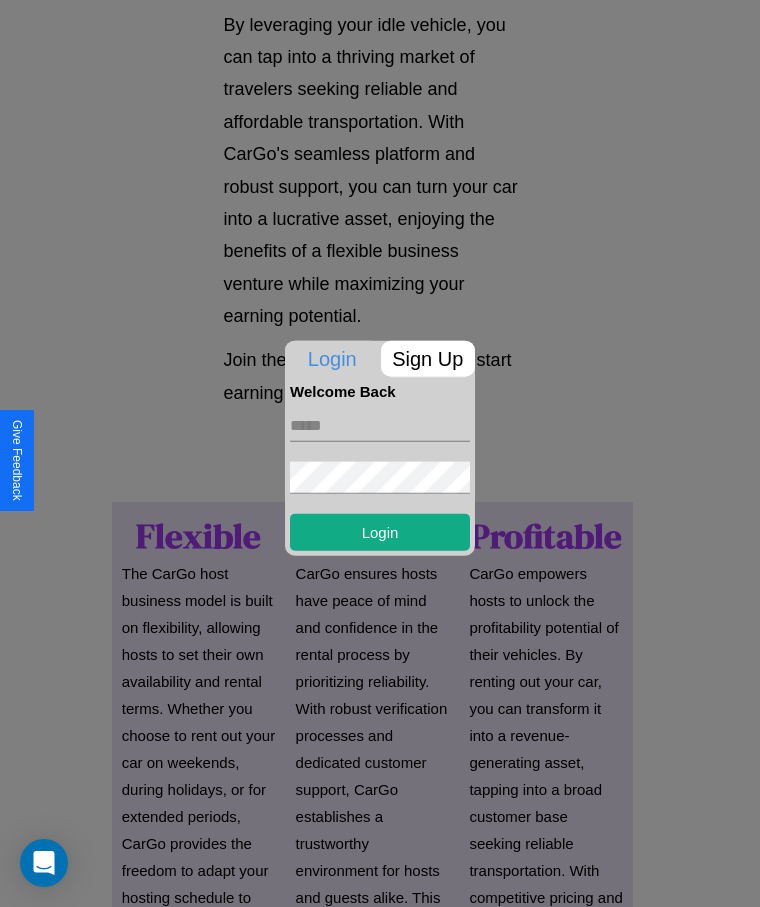 click at bounding box center [380, 425] 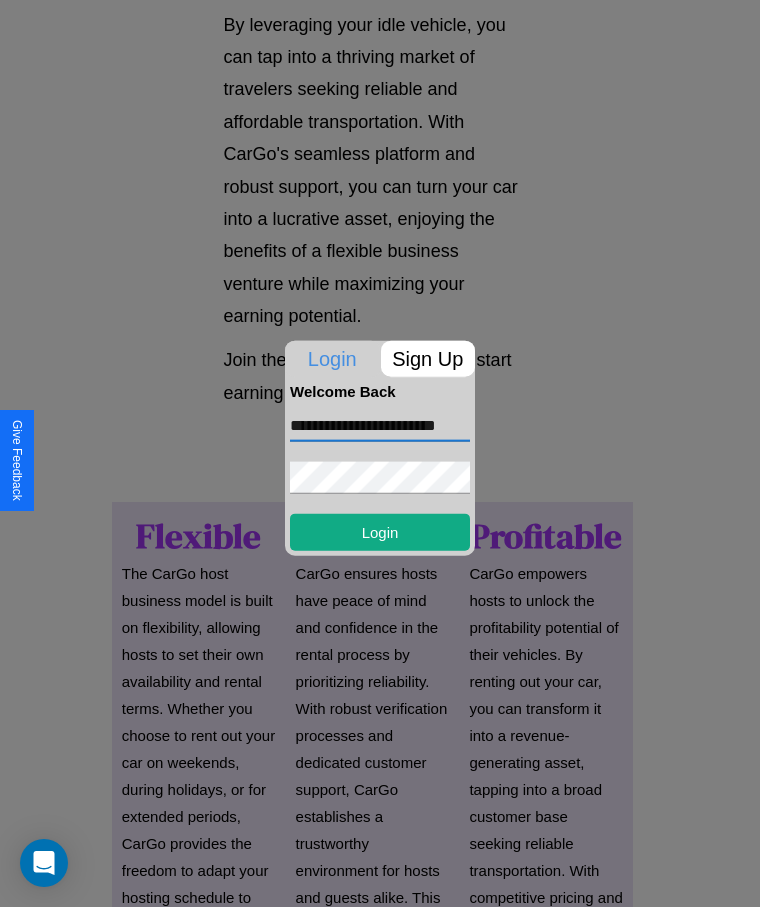 scroll, scrollTop: 0, scrollLeft: 13, axis: horizontal 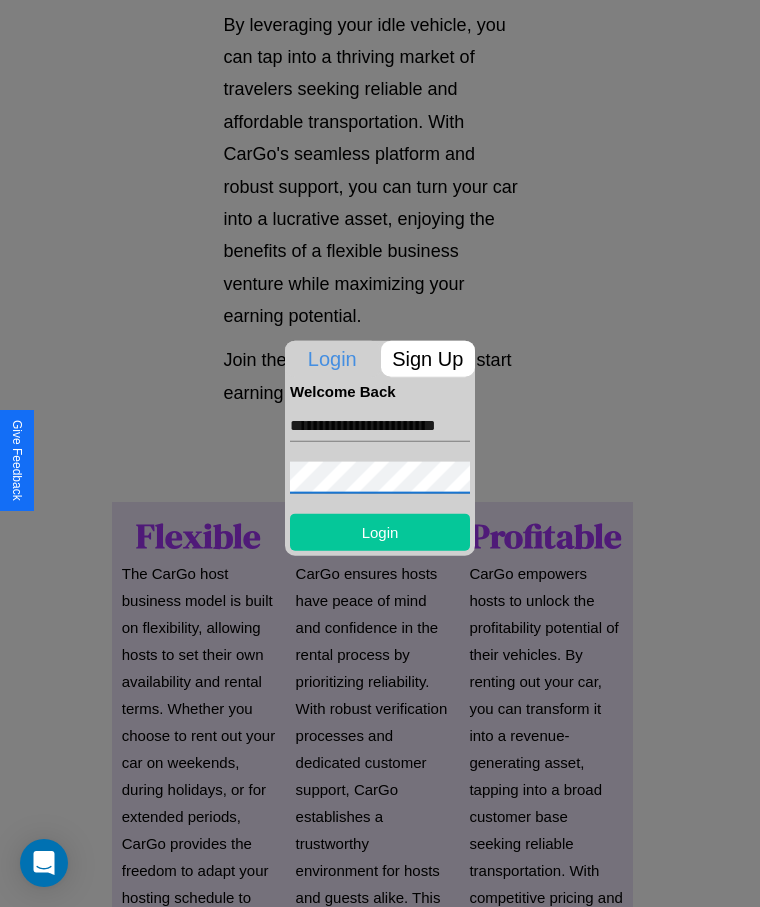 click on "Login" at bounding box center (380, 531) 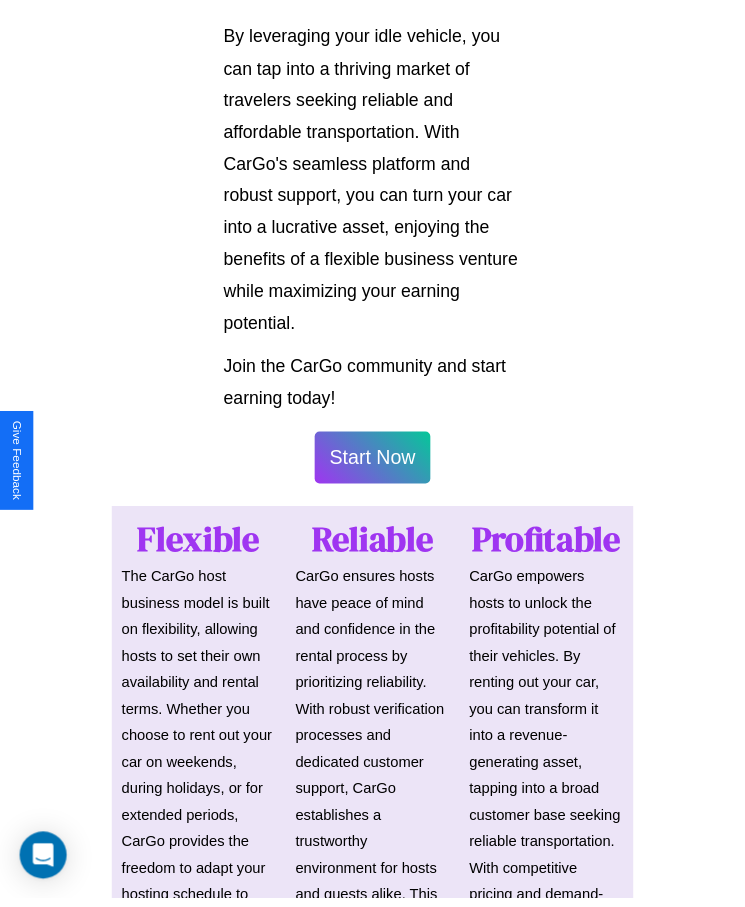 scroll, scrollTop: 1048, scrollLeft: 0, axis: vertical 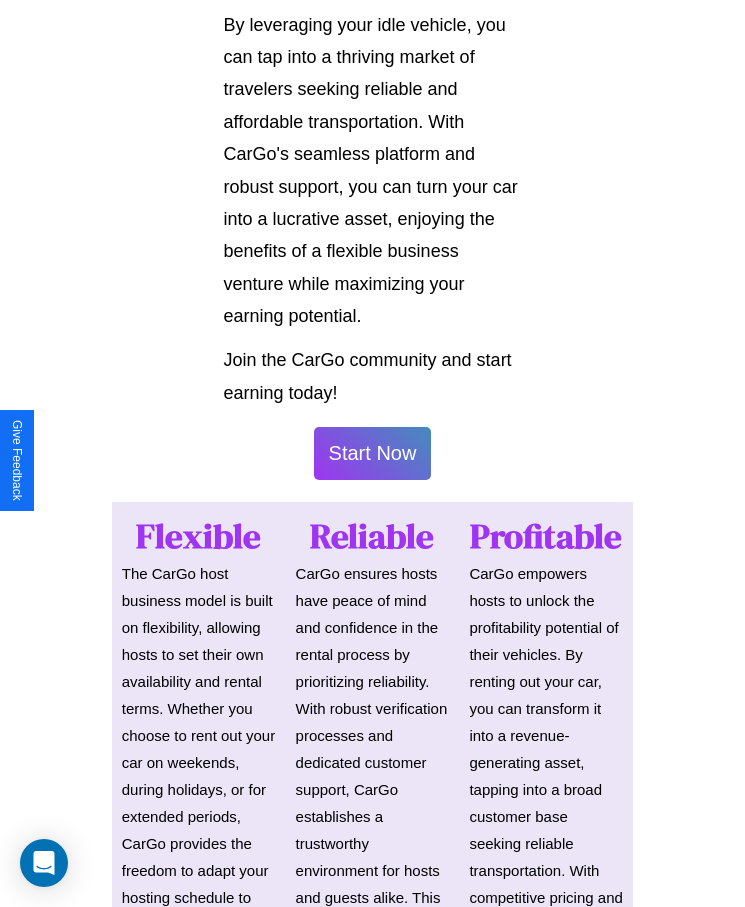 click on "Start Now" at bounding box center (373, 453) 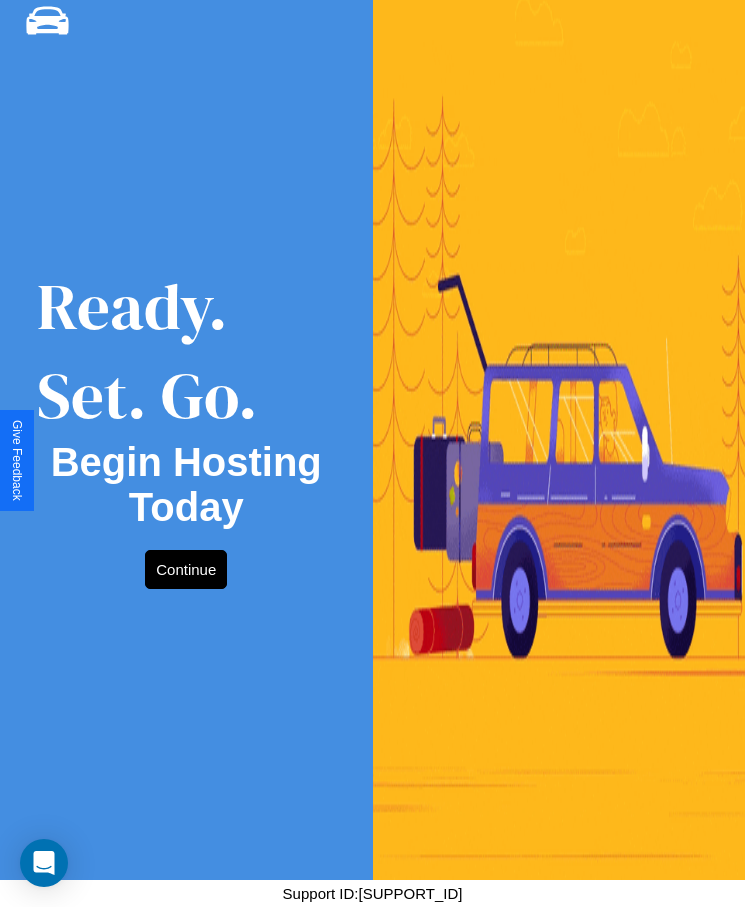 scroll, scrollTop: 0, scrollLeft: 0, axis: both 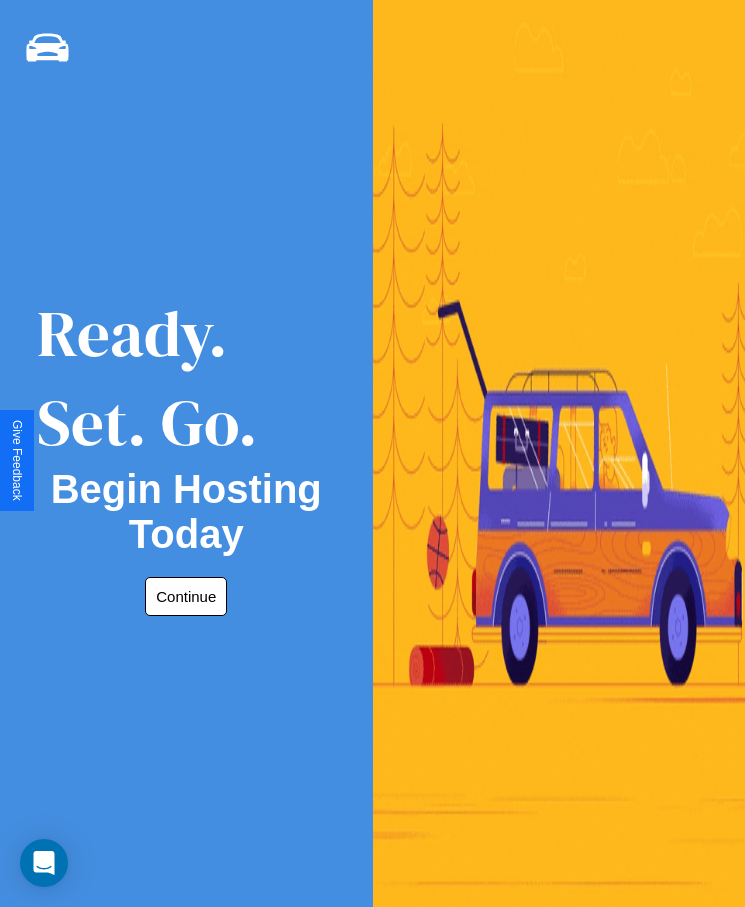 click on "Continue" at bounding box center [186, 596] 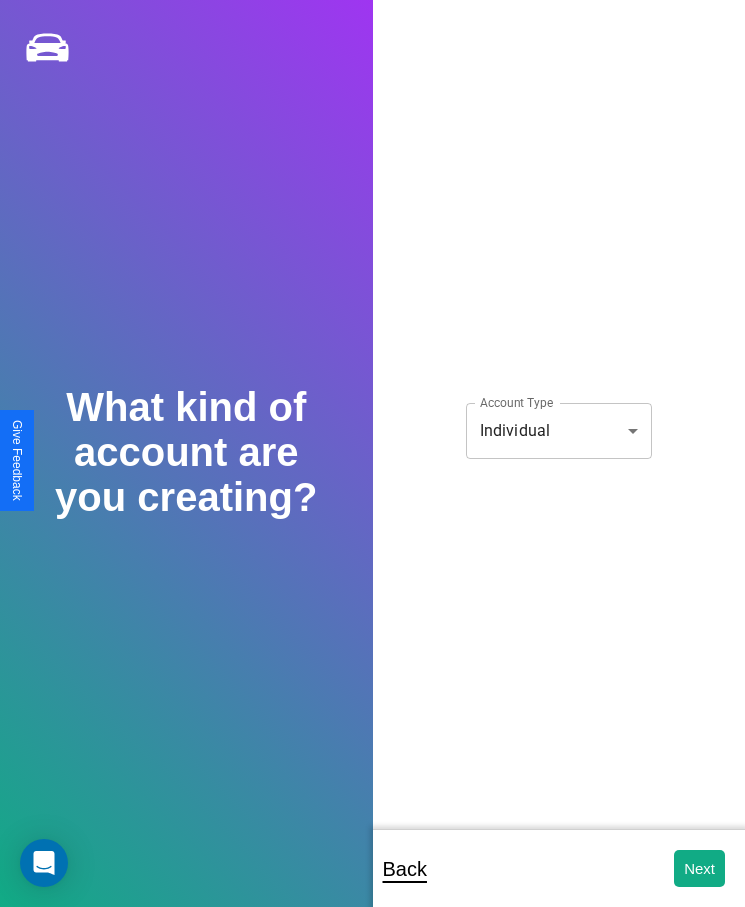 click on "**********" at bounding box center (372, 467) 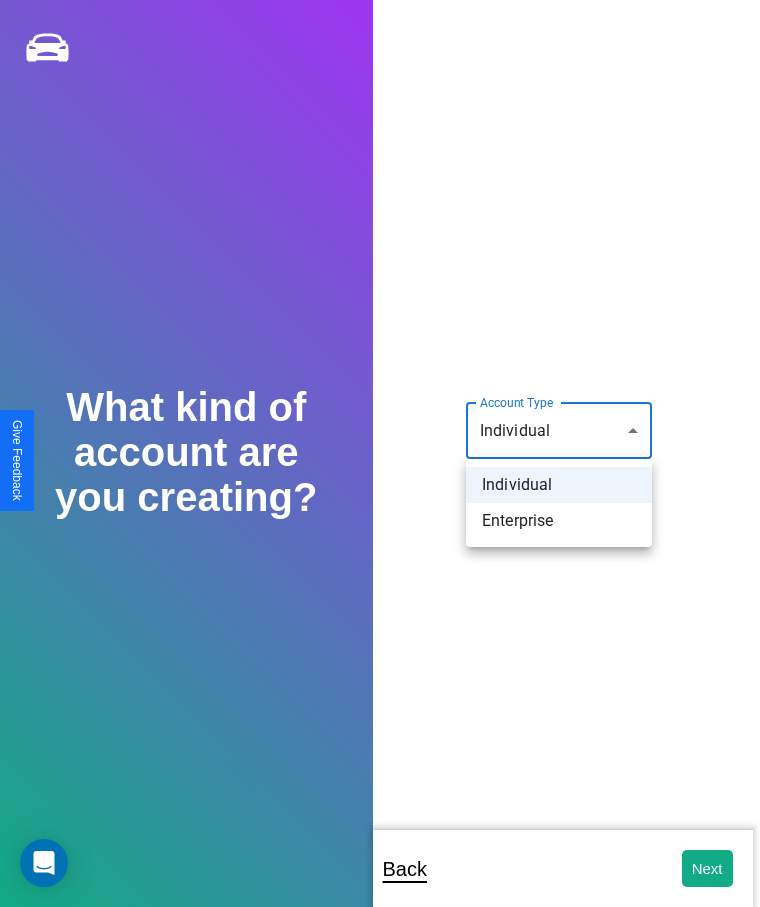 click on "Individual" at bounding box center [559, 485] 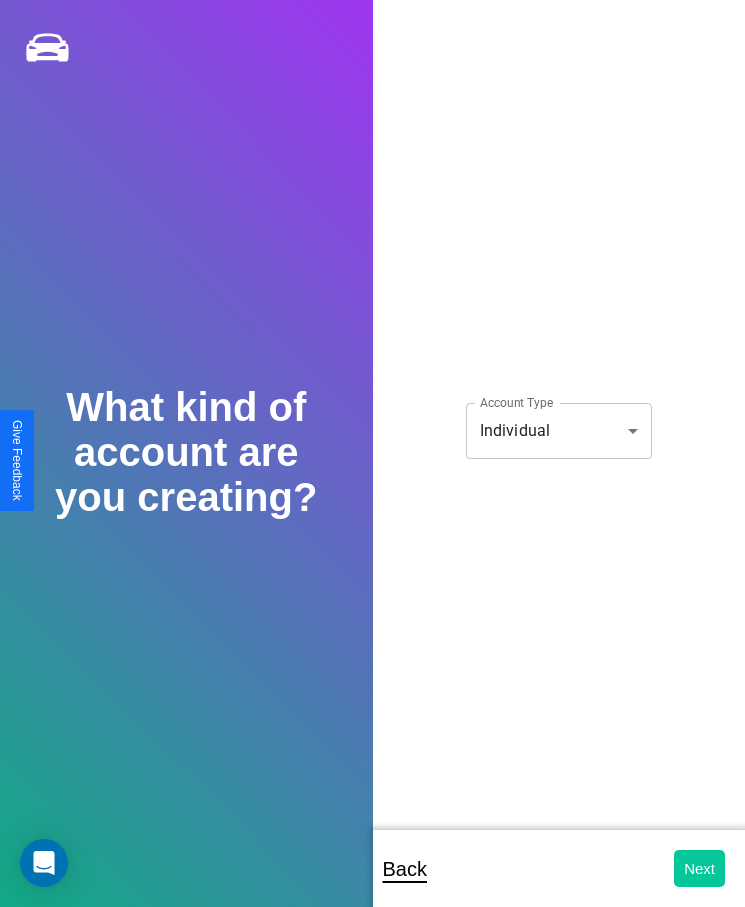 click on "Next" at bounding box center [699, 868] 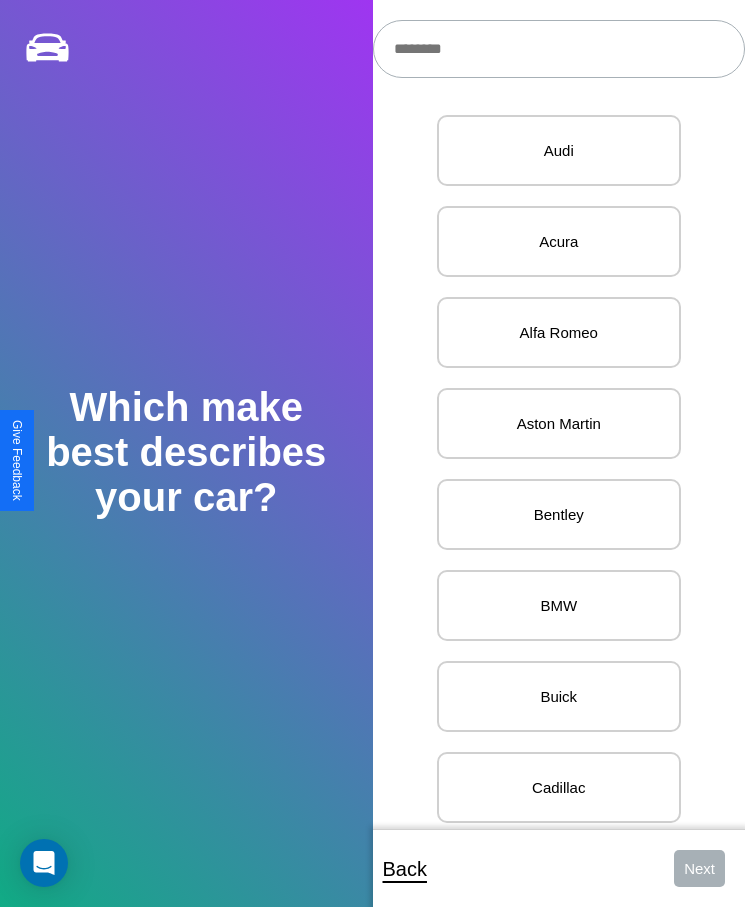 scroll, scrollTop: 20, scrollLeft: 0, axis: vertical 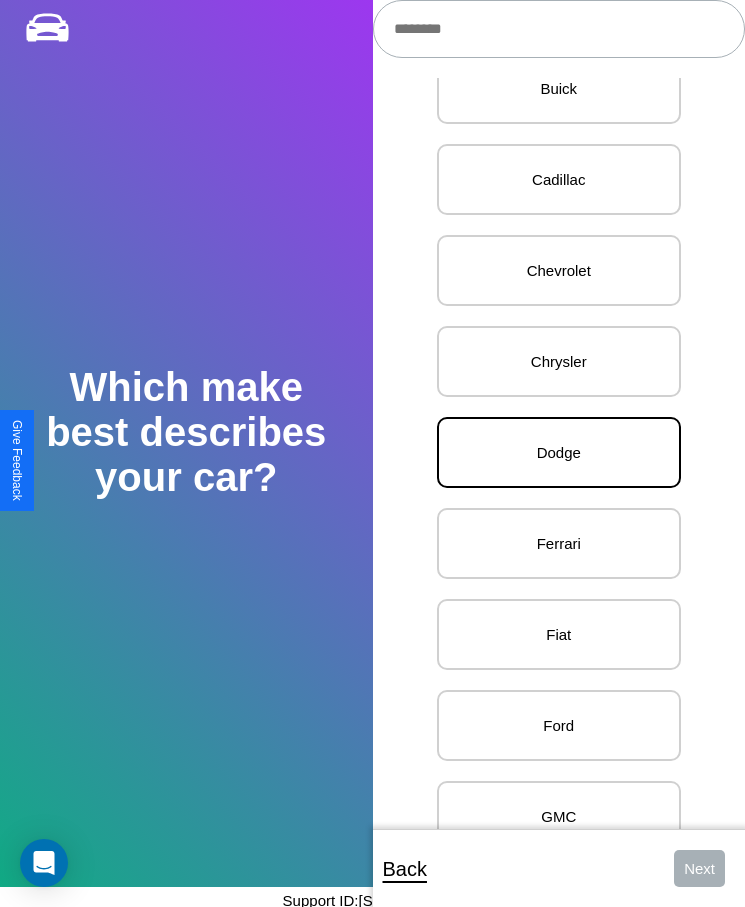 click on "Dodge" at bounding box center (559, 452) 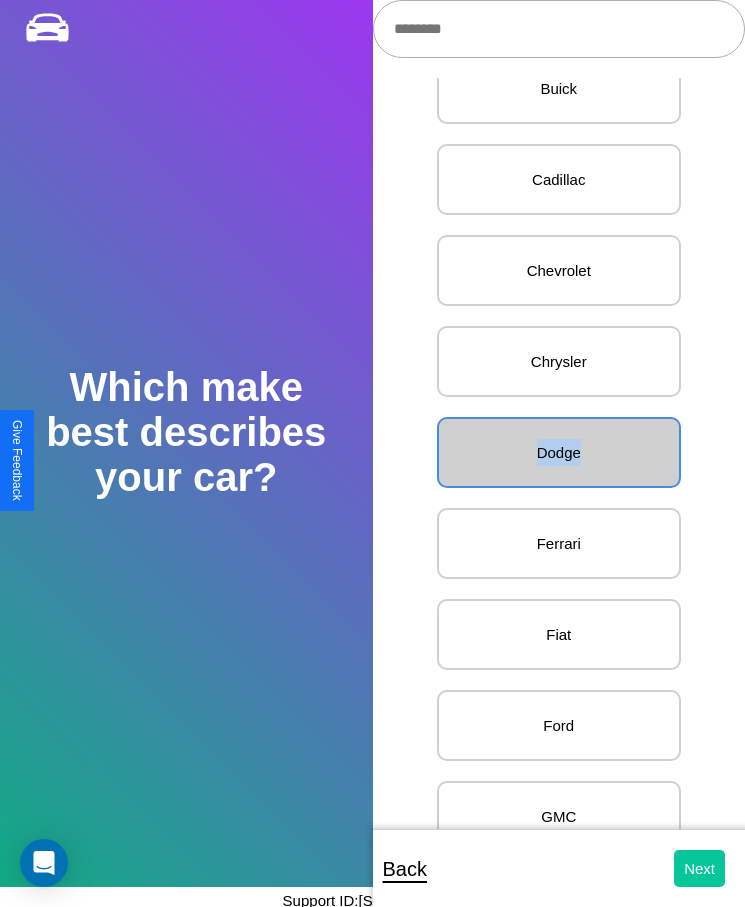 click on "Next" at bounding box center (699, 868) 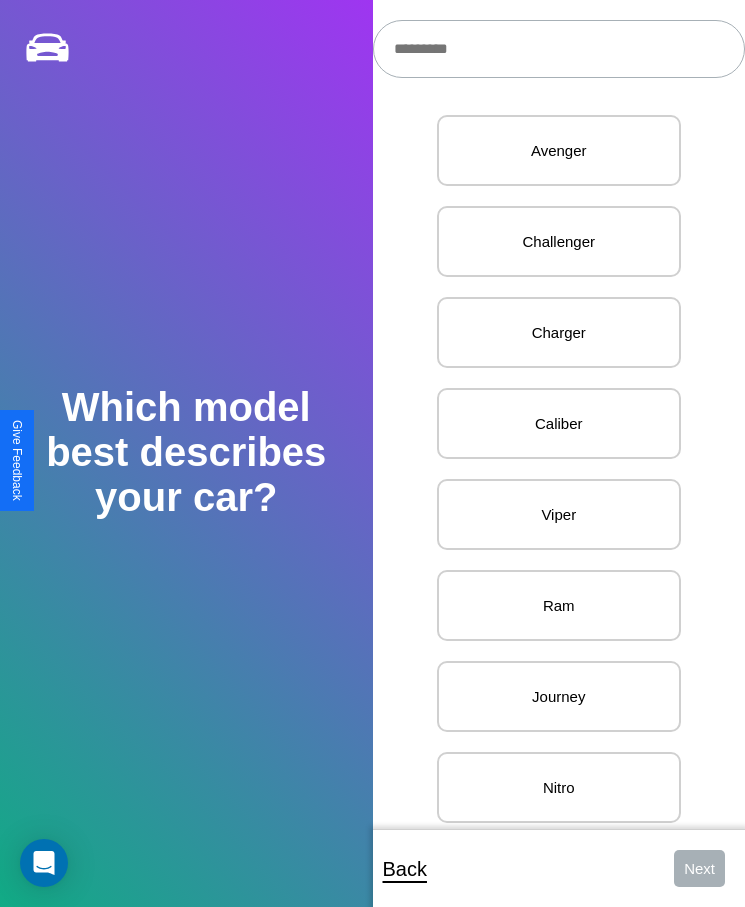 scroll, scrollTop: 27, scrollLeft: 0, axis: vertical 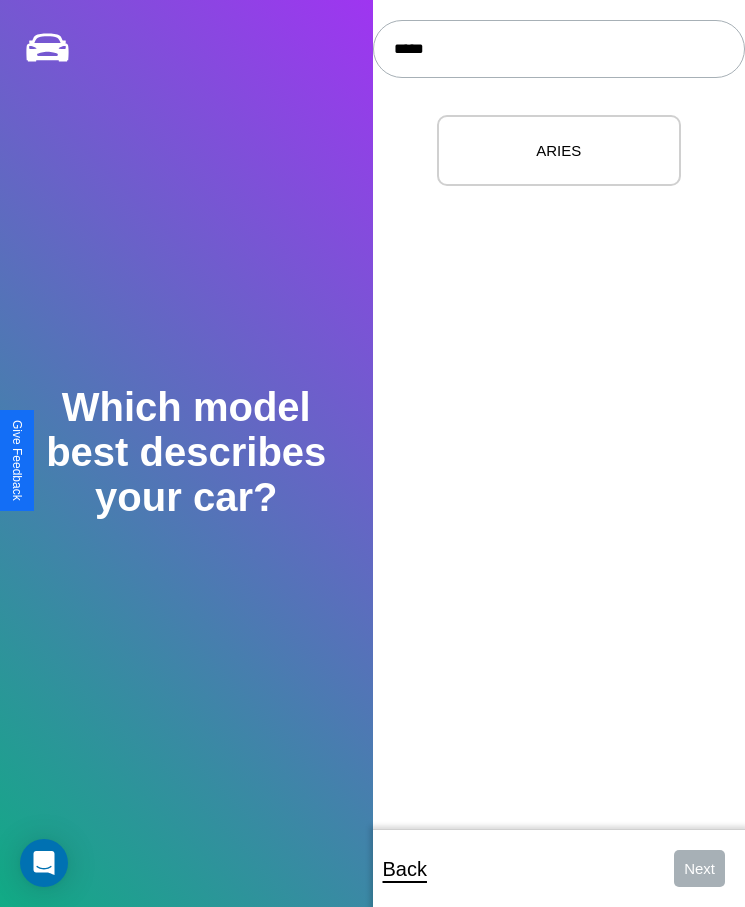 type on "*****" 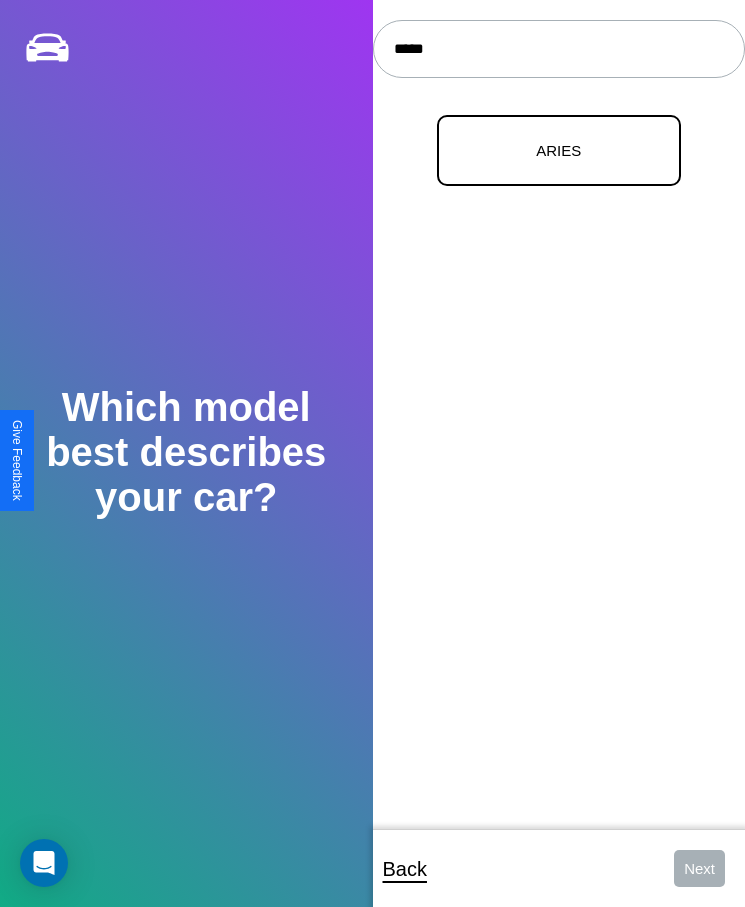 click on "ARIES" at bounding box center [559, 150] 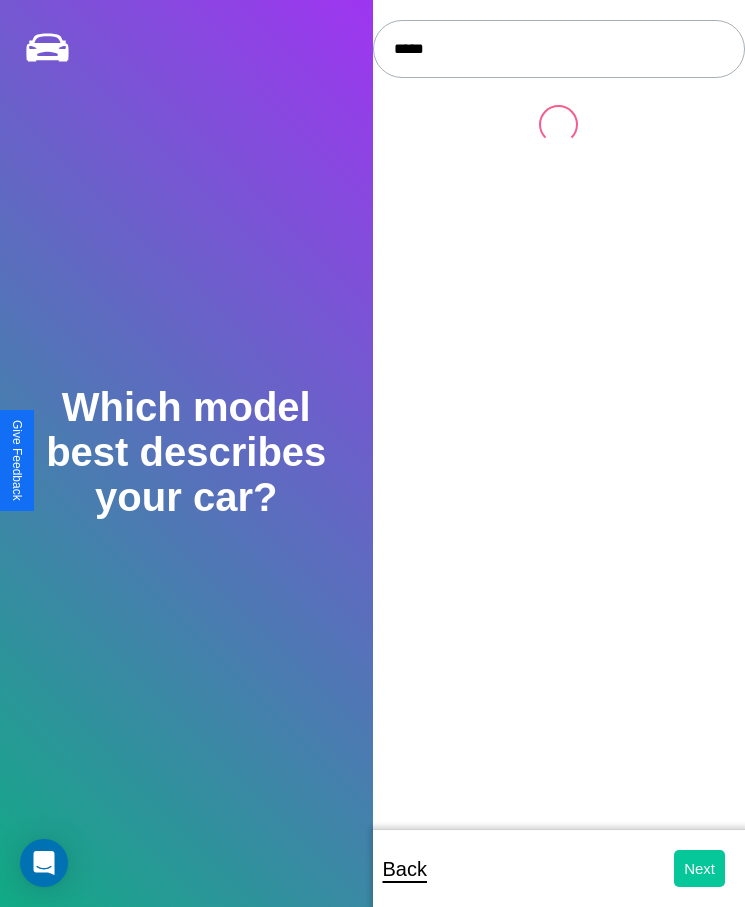 click on "Next" at bounding box center [699, 868] 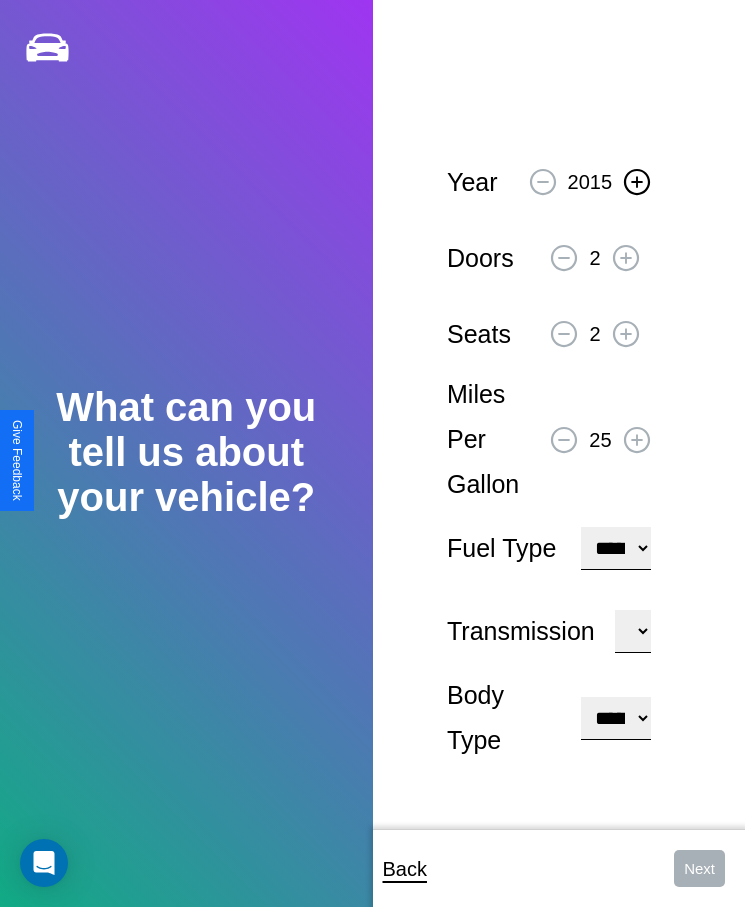 click 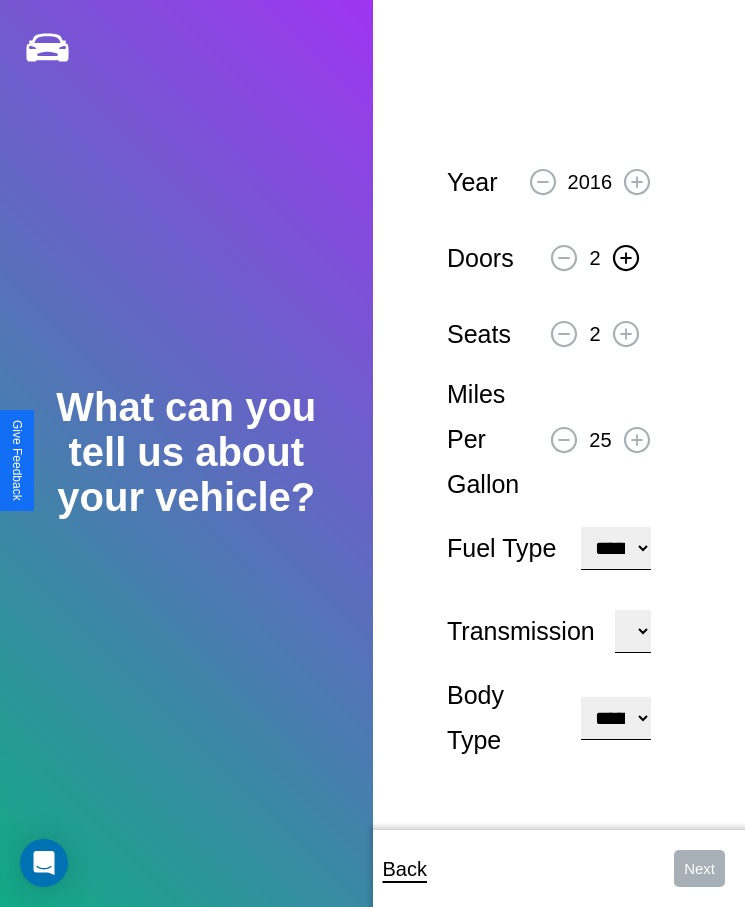 click 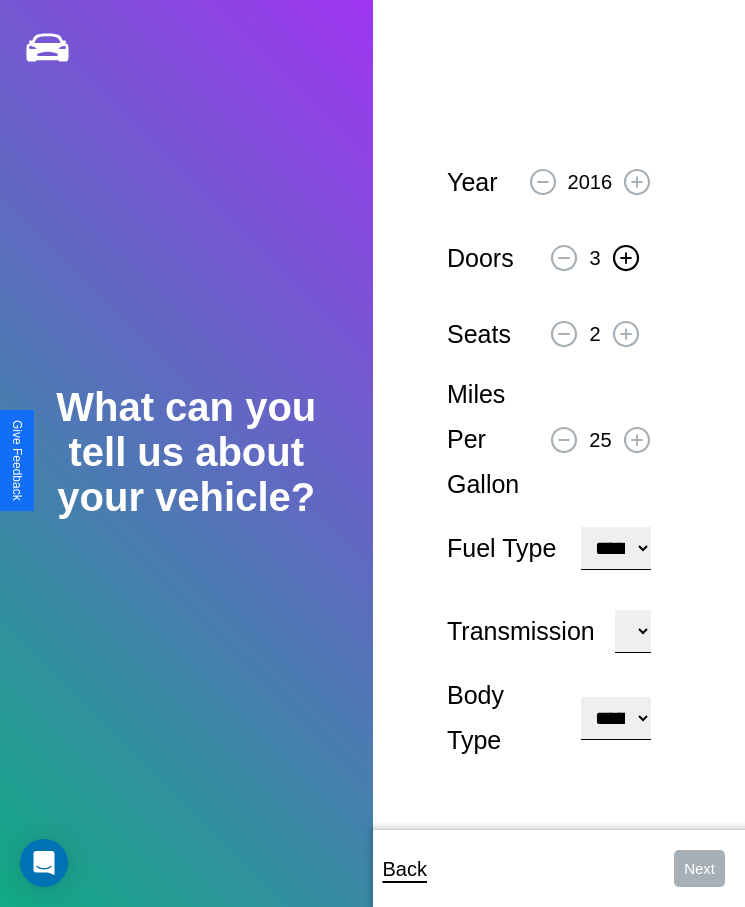 click 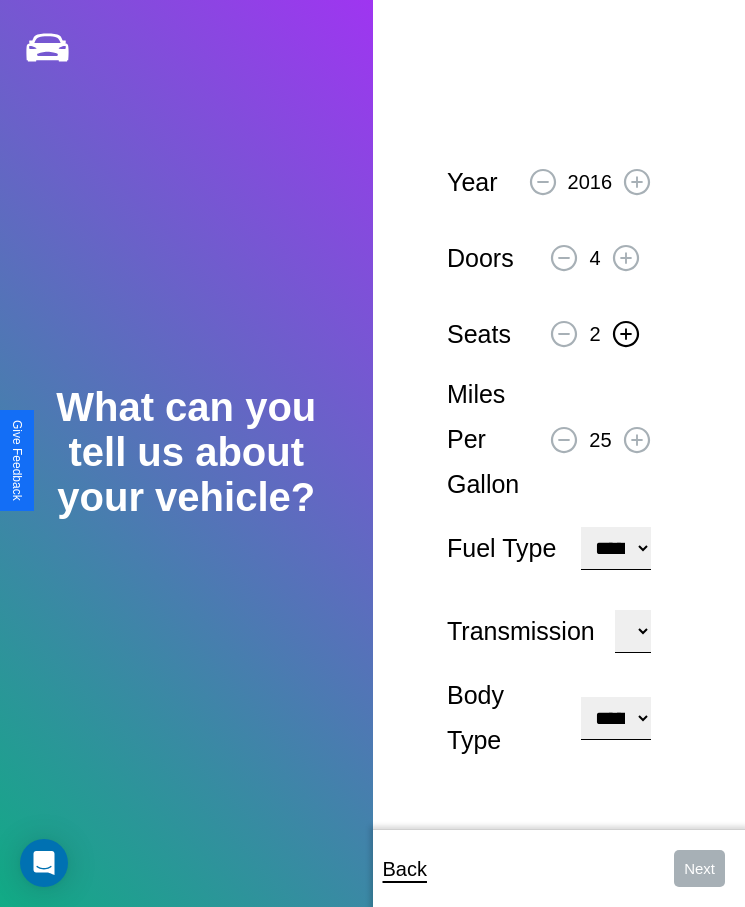 click 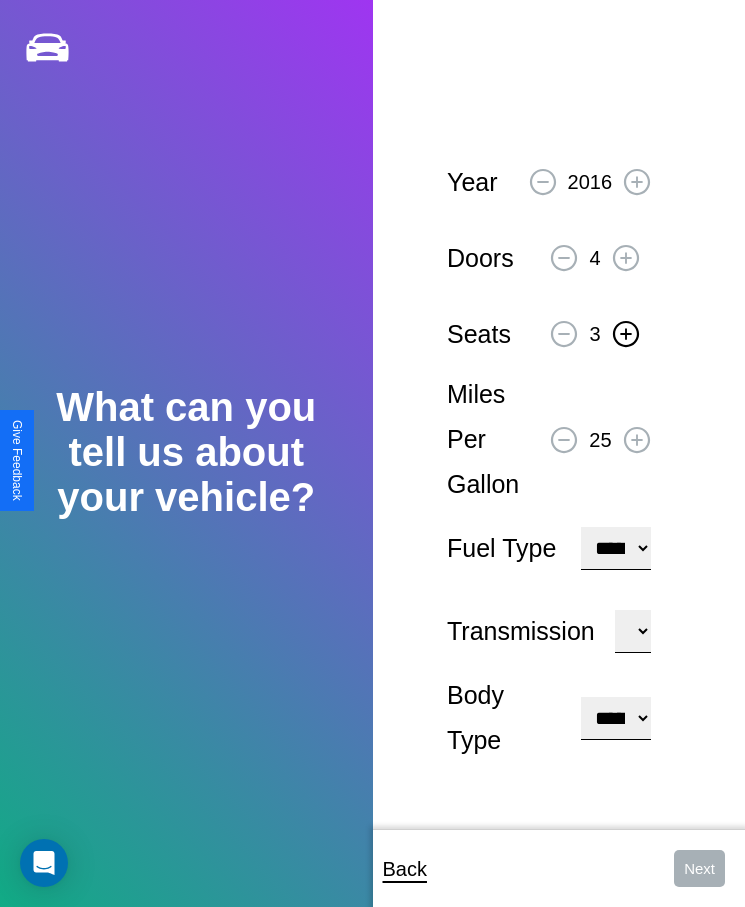click 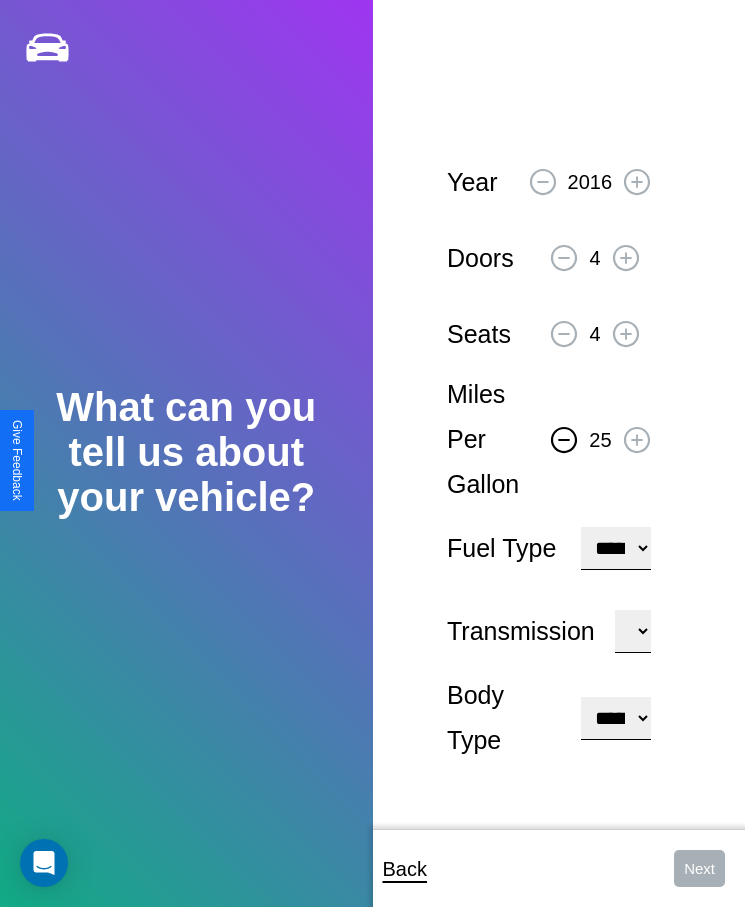 click 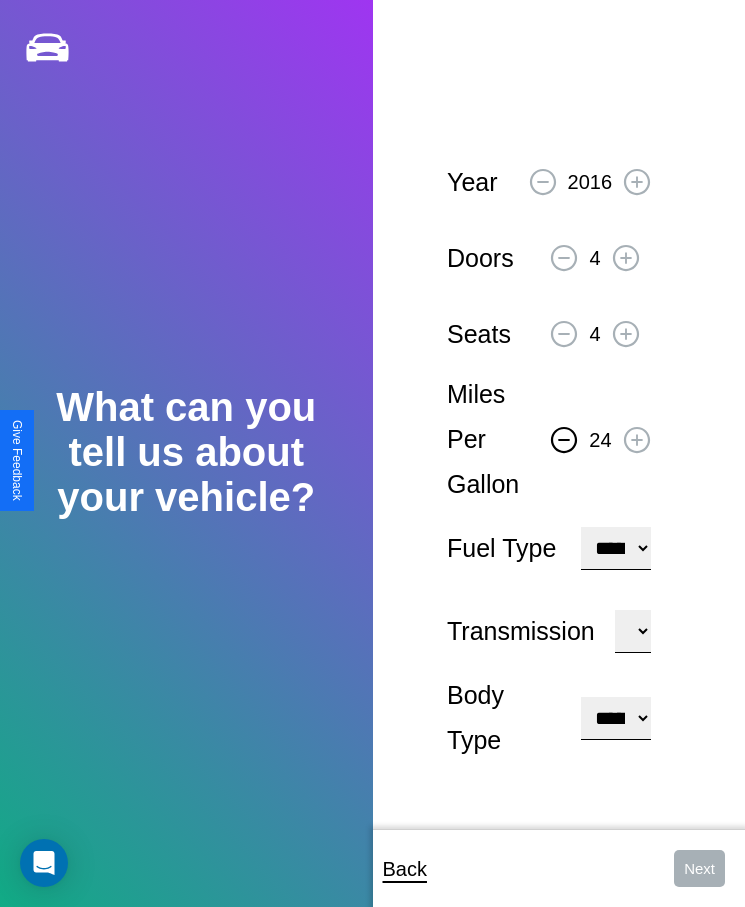 click 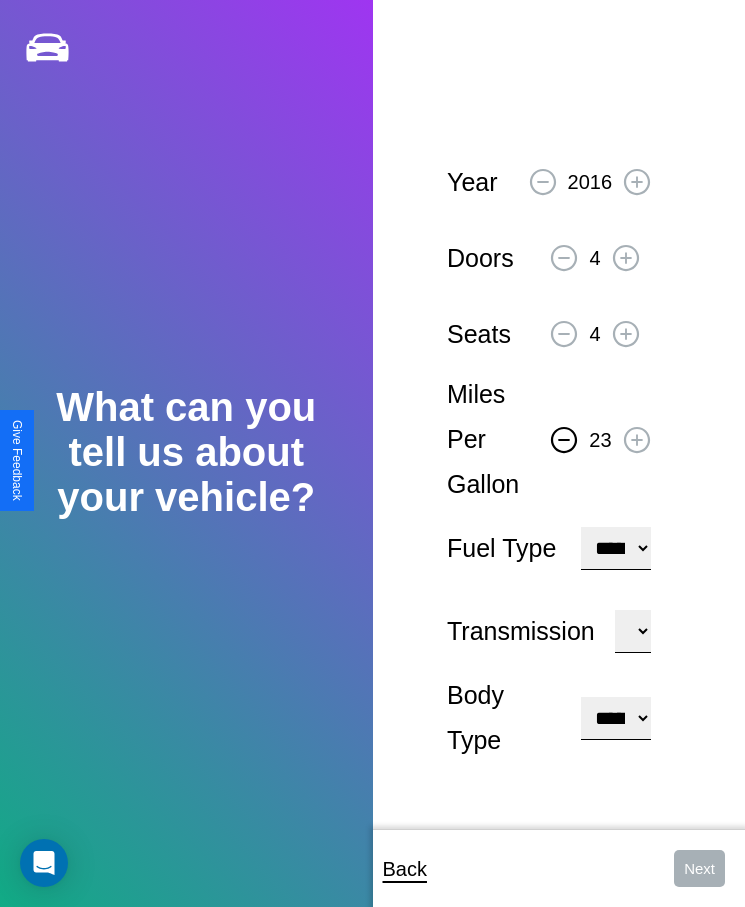 click 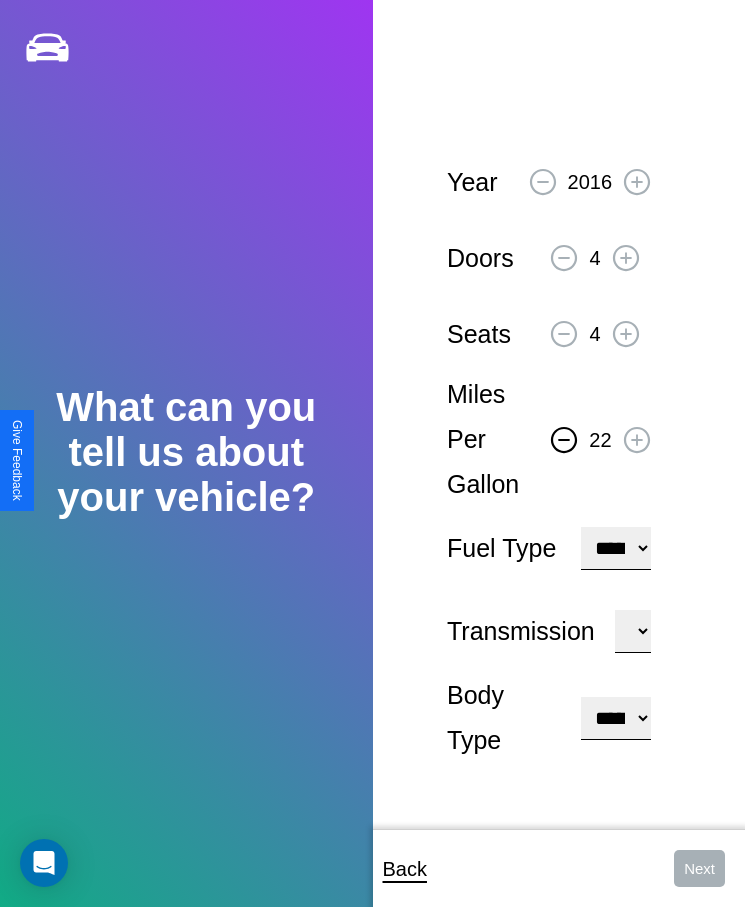 click 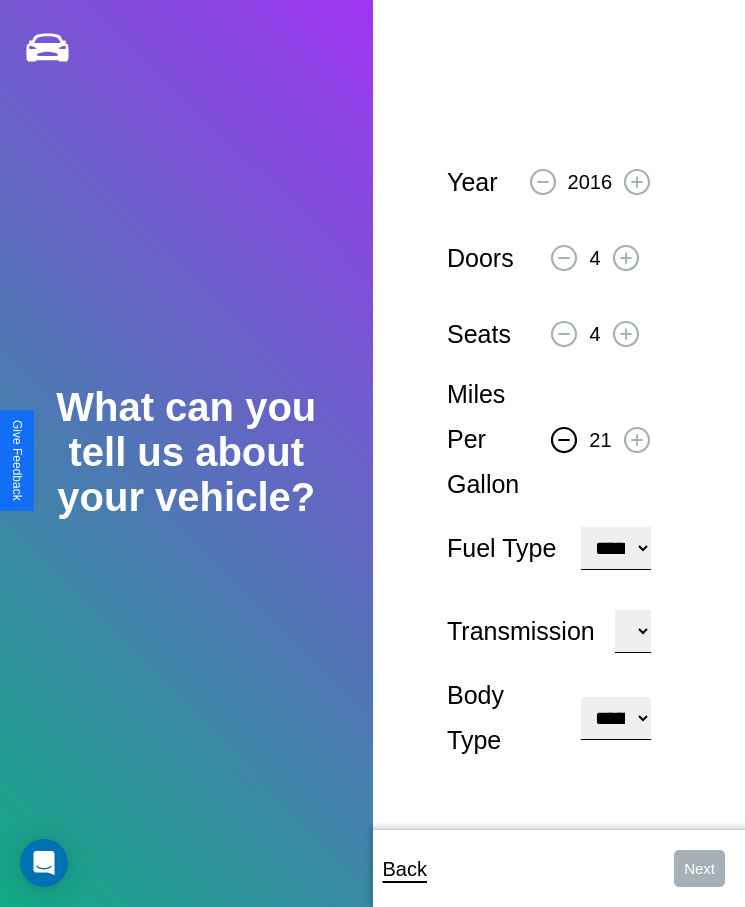 click on "**********" at bounding box center (615, 548) 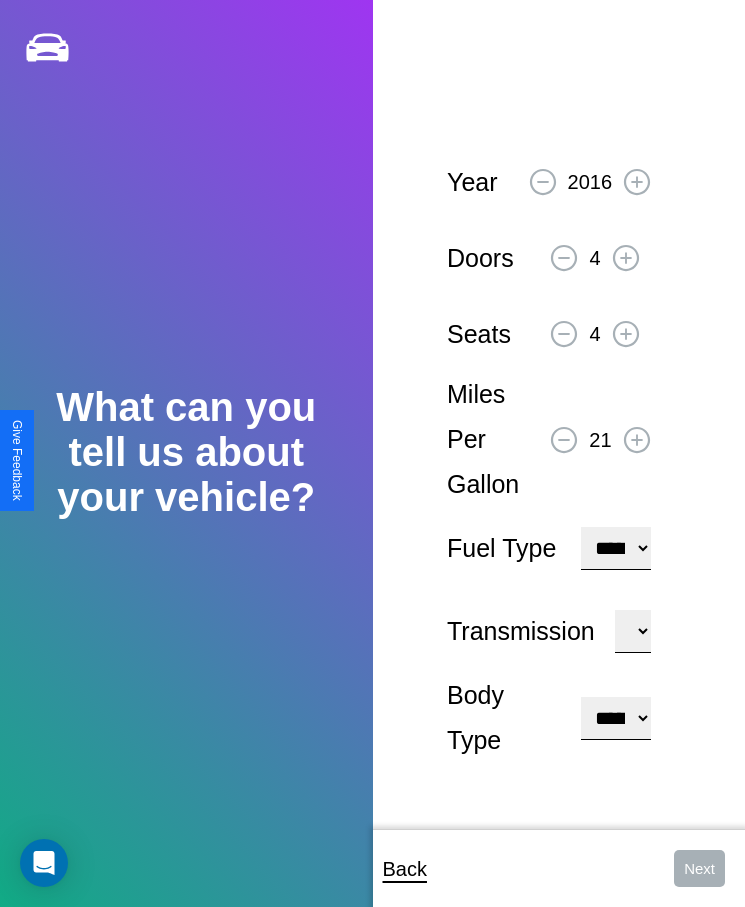 select on "***" 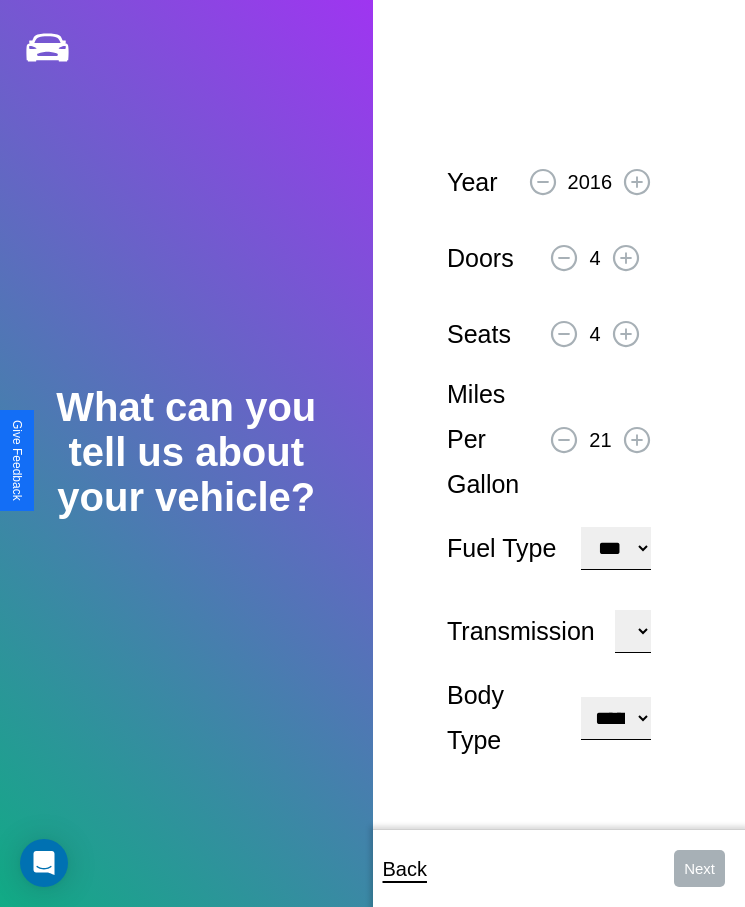 click on "****** ********* ******" at bounding box center (633, 631) 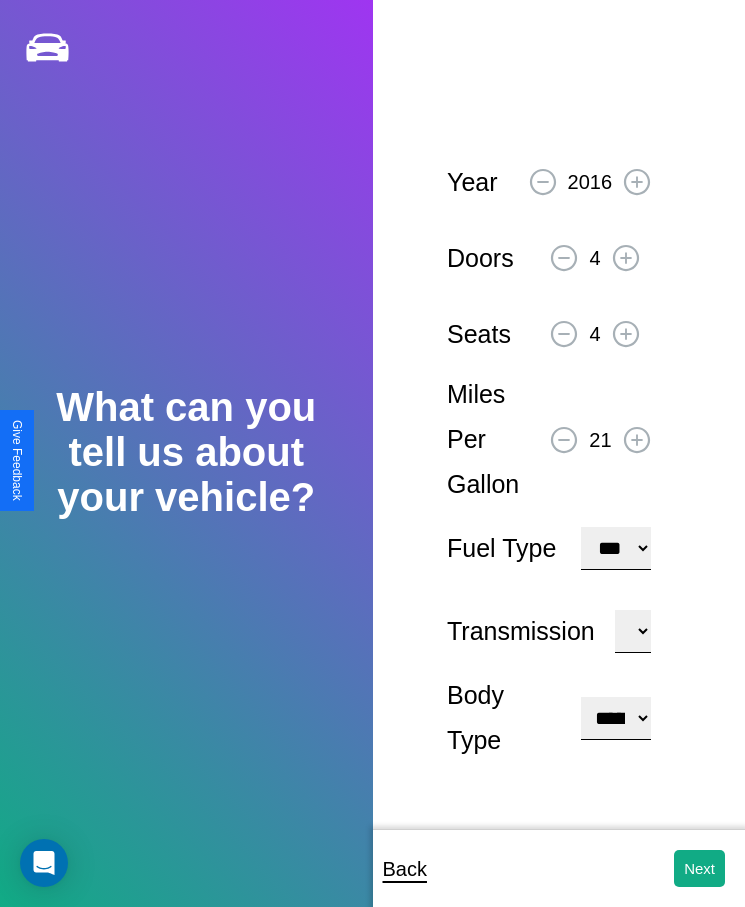 click on "**********" at bounding box center (615, 718) 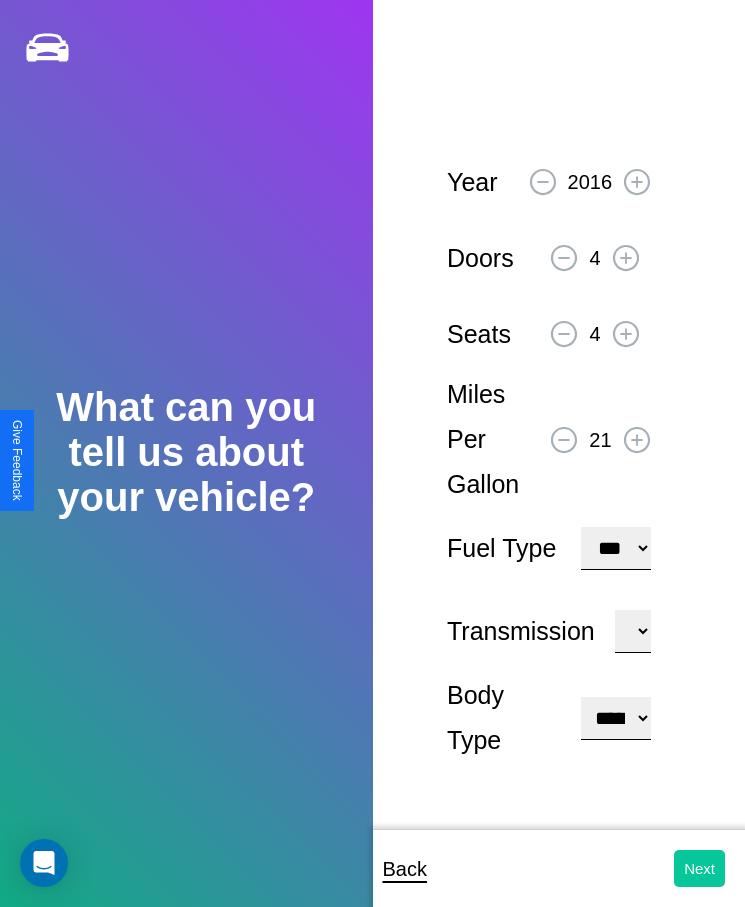 click on "Next" at bounding box center (699, 868) 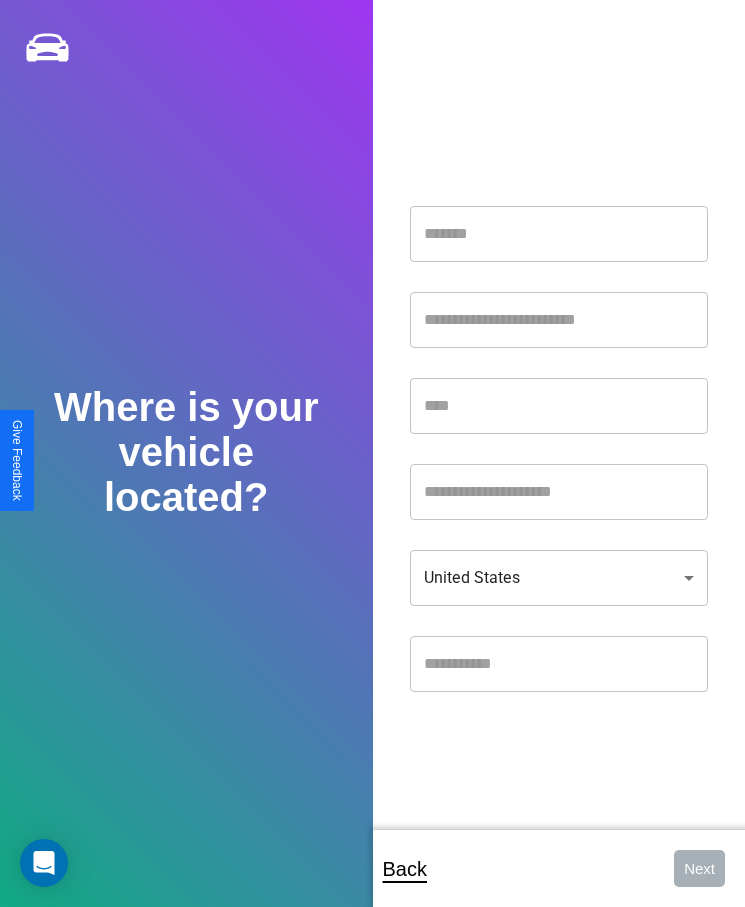 click at bounding box center (559, 234) 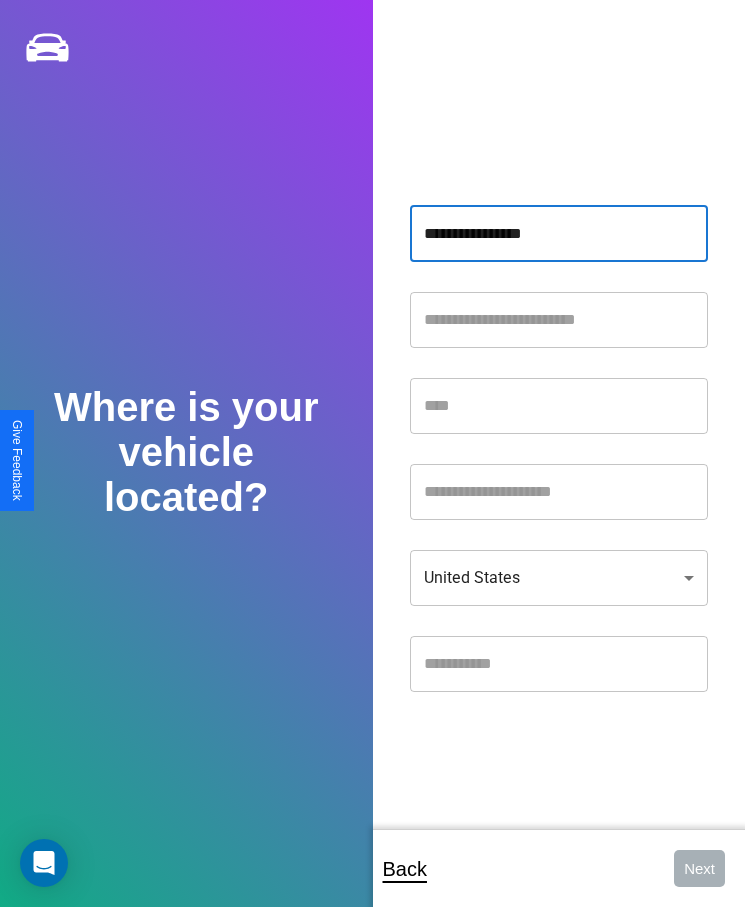 type on "**********" 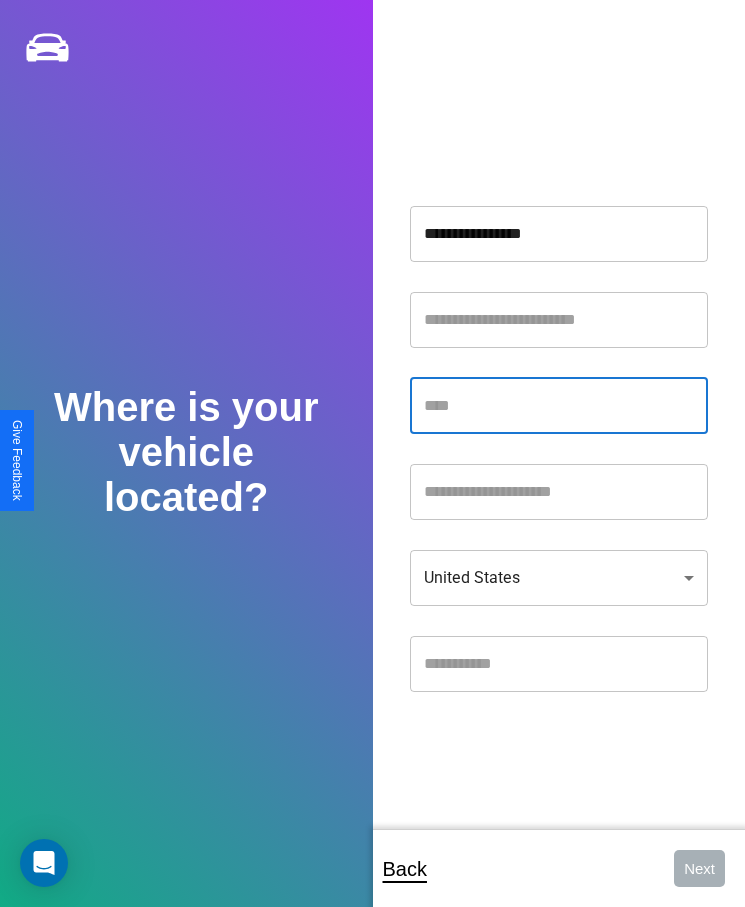 click at bounding box center [559, 406] 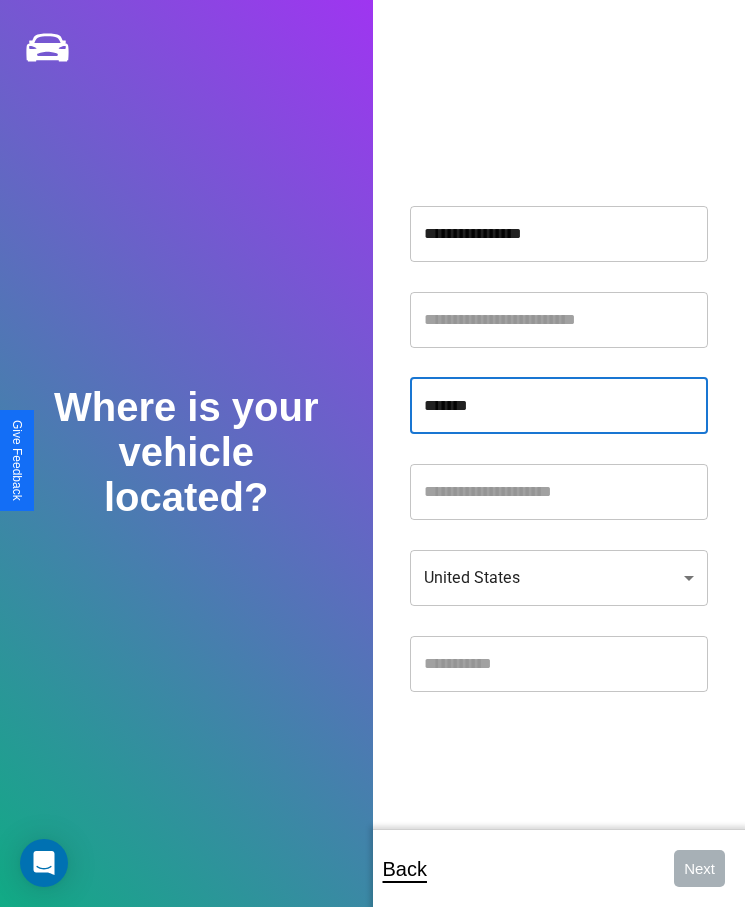 type on "*******" 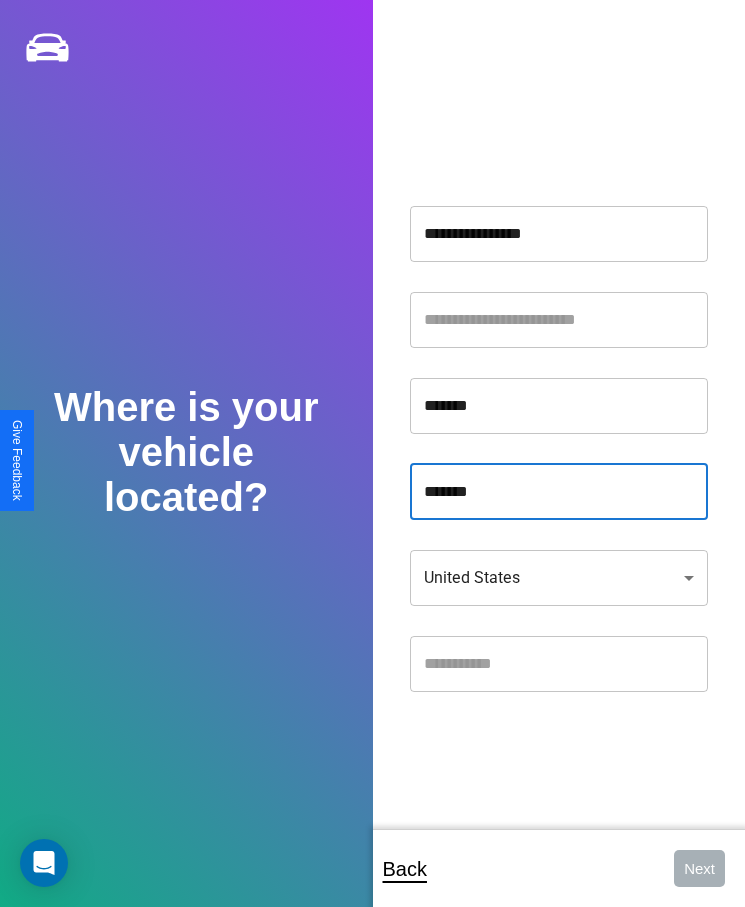 type on "*******" 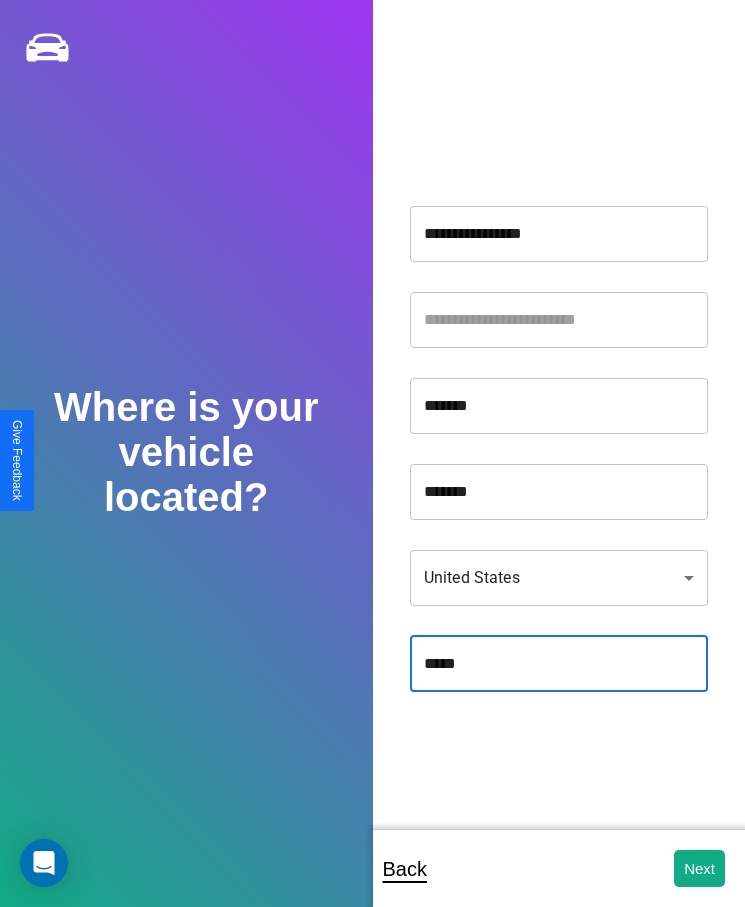 type on "*****" 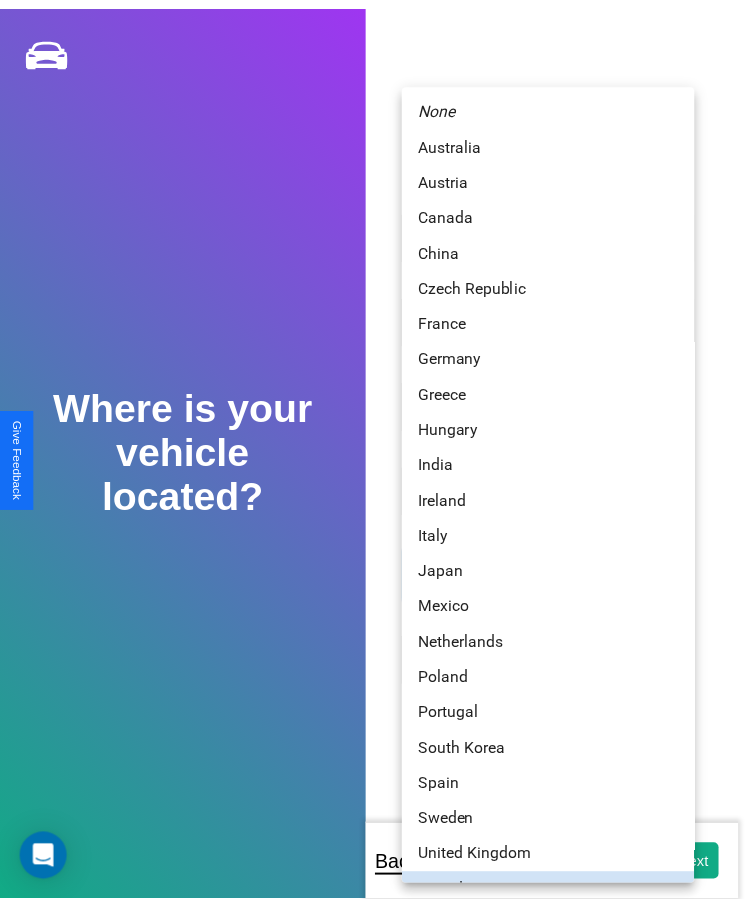 scroll, scrollTop: 25, scrollLeft: 0, axis: vertical 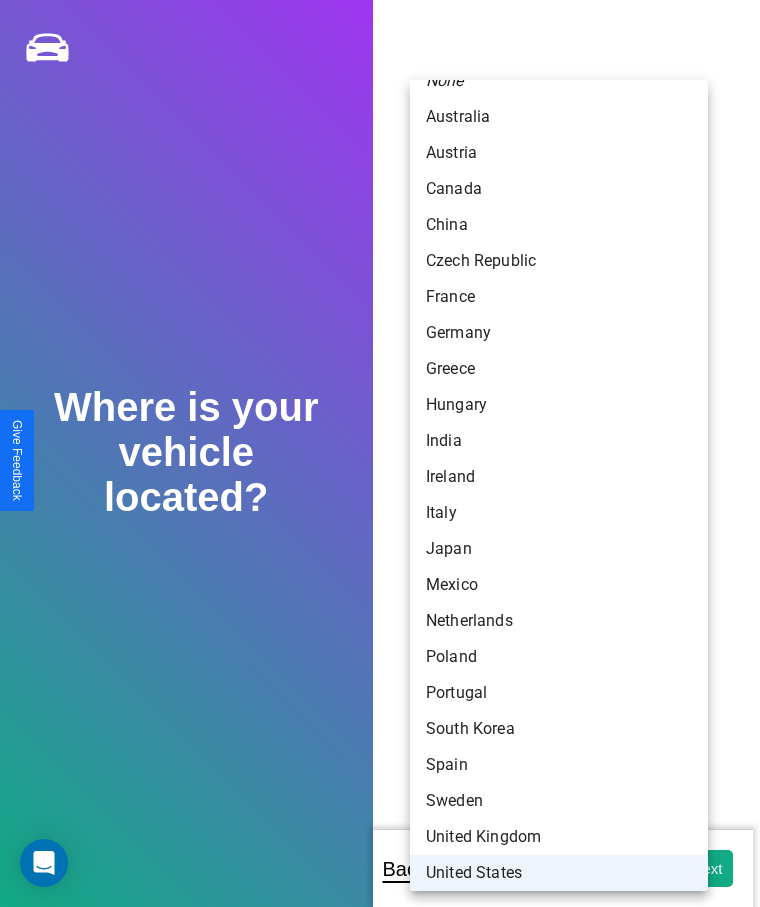 click on "United States" at bounding box center (559, 873) 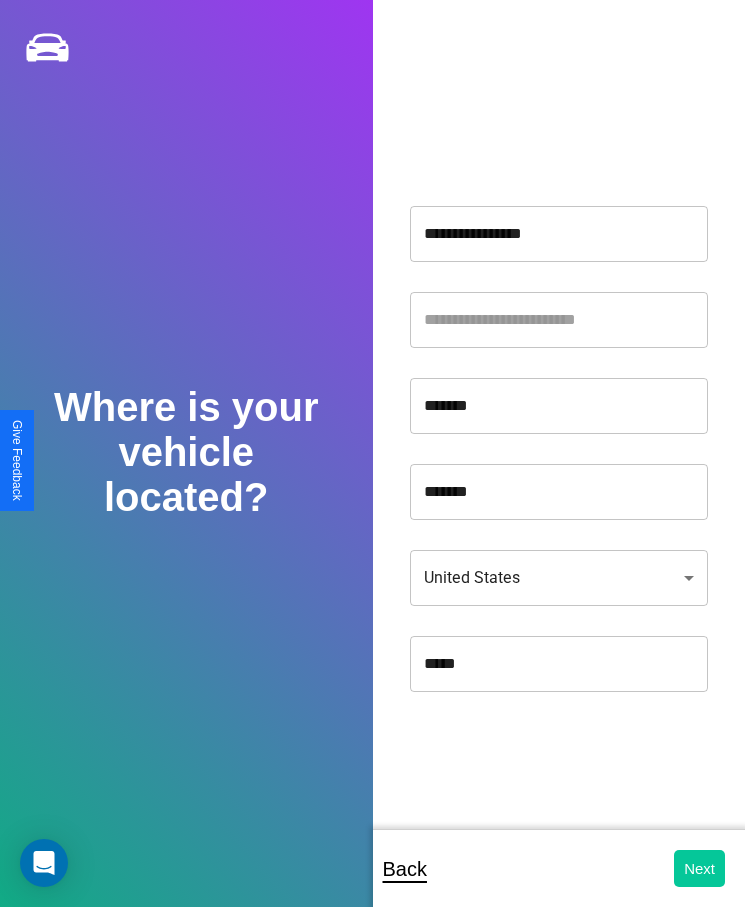 click on "Next" at bounding box center (699, 868) 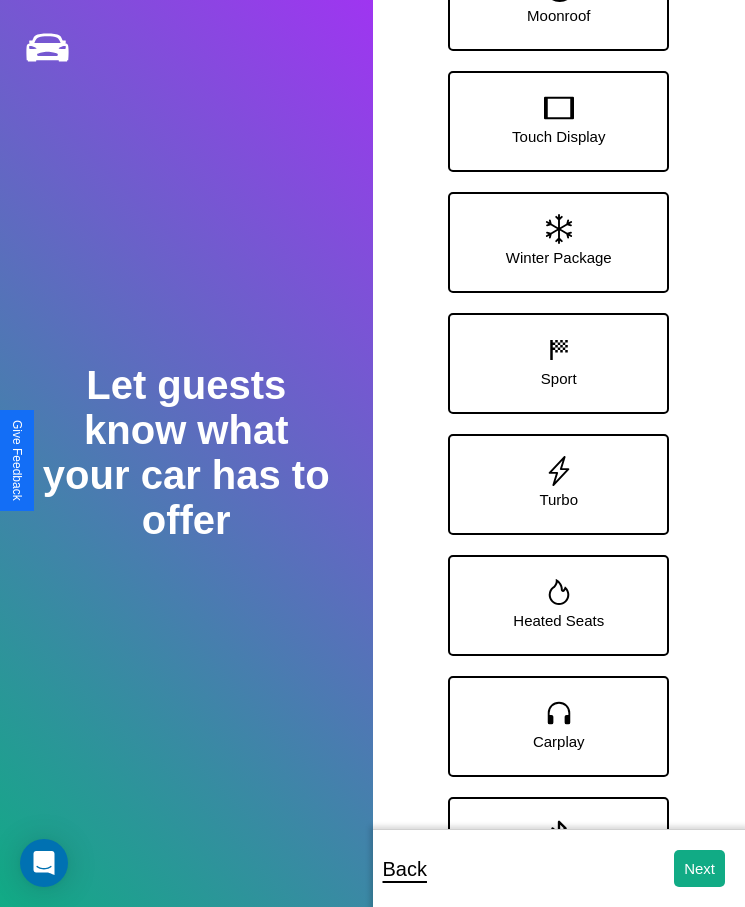 scroll, scrollTop: 280, scrollLeft: 0, axis: vertical 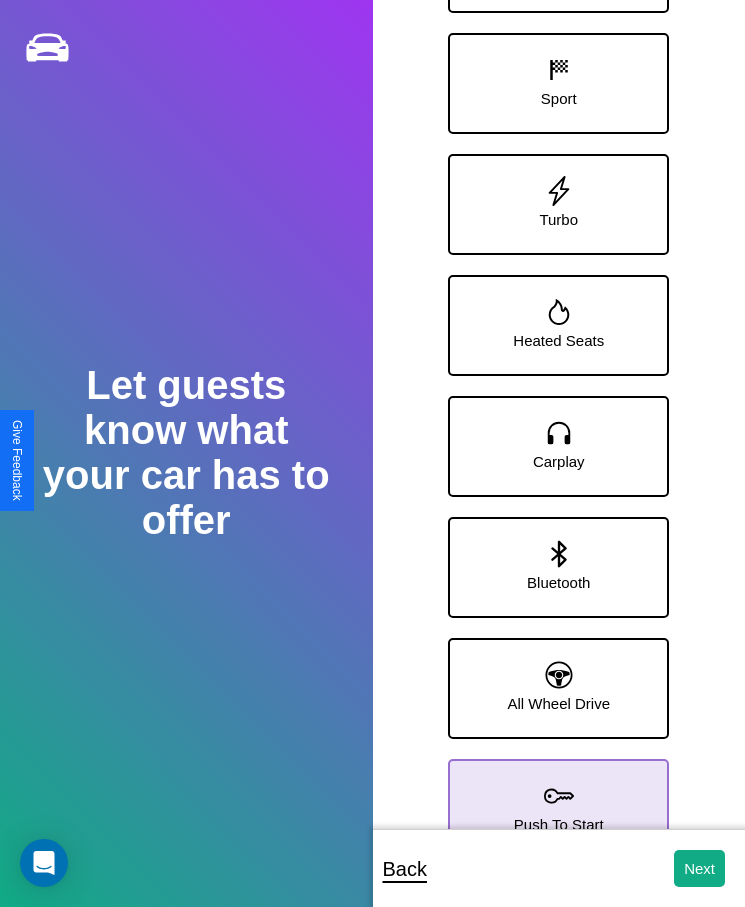 click 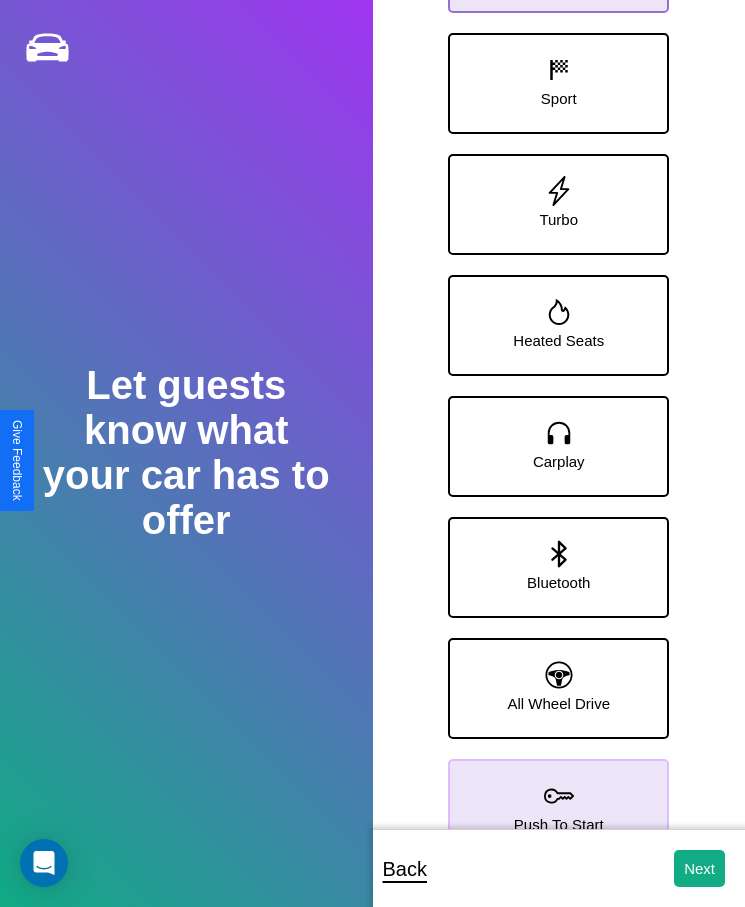 click on "Winter Package" at bounding box center [558, -38] 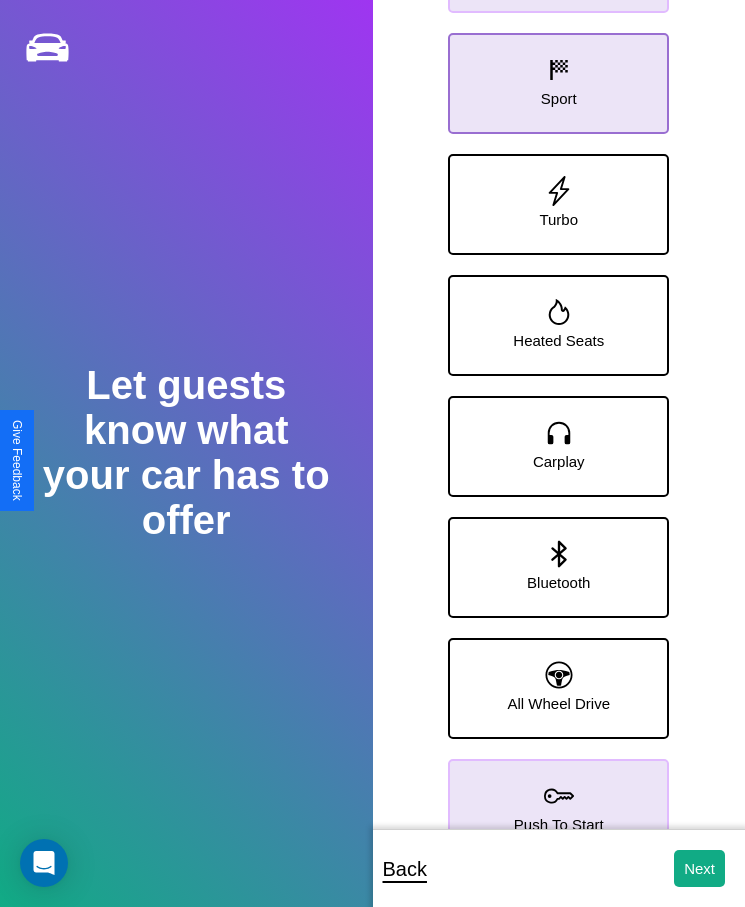 click 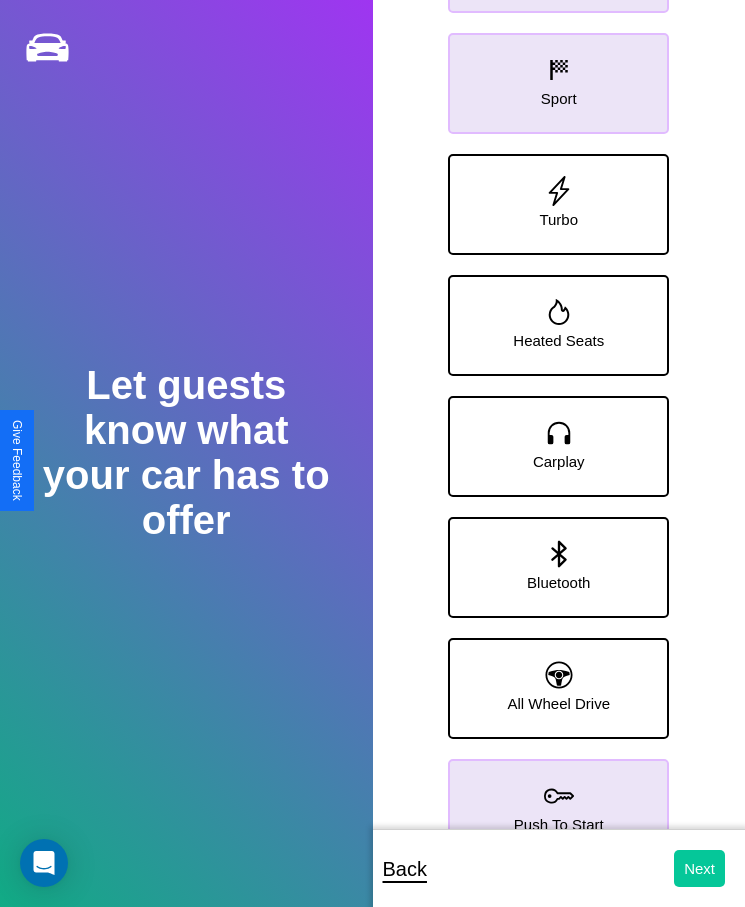 click on "Next" at bounding box center (699, 868) 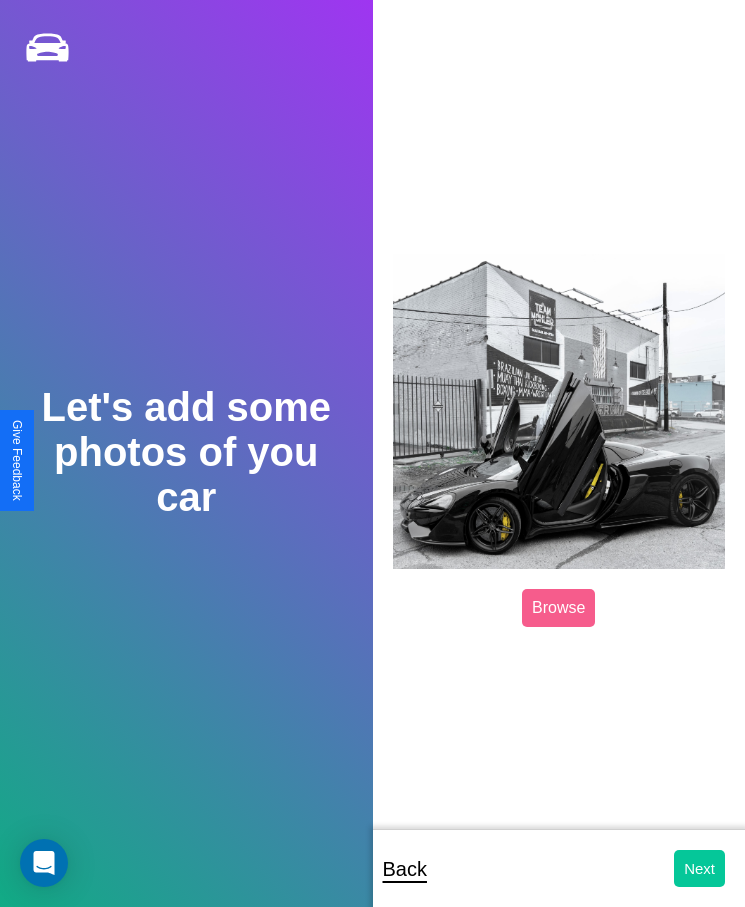 click on "Next" at bounding box center (699, 868) 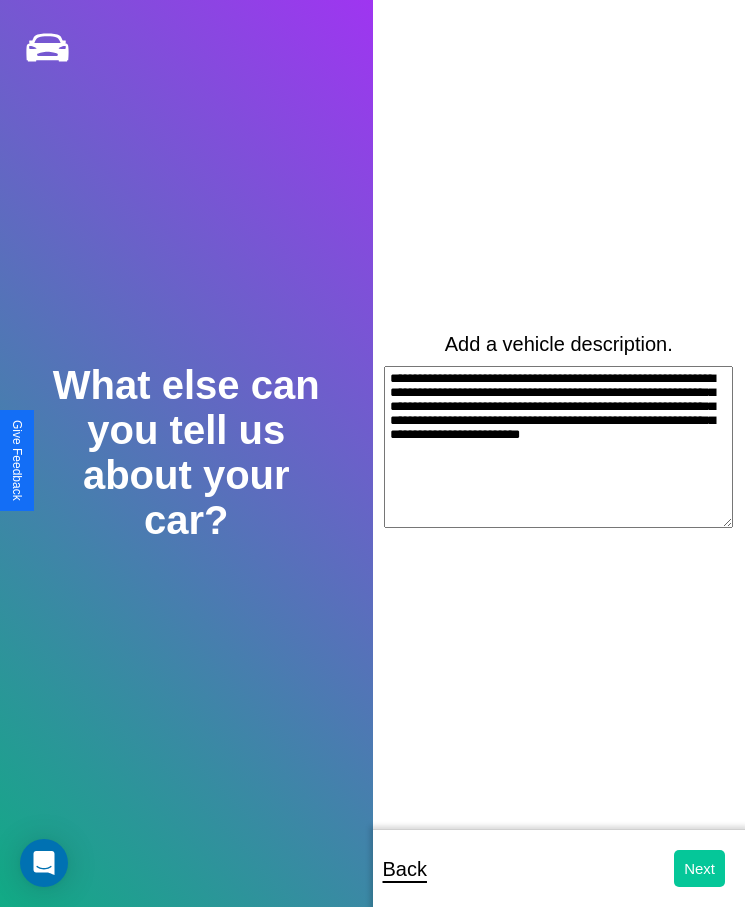 type on "**********" 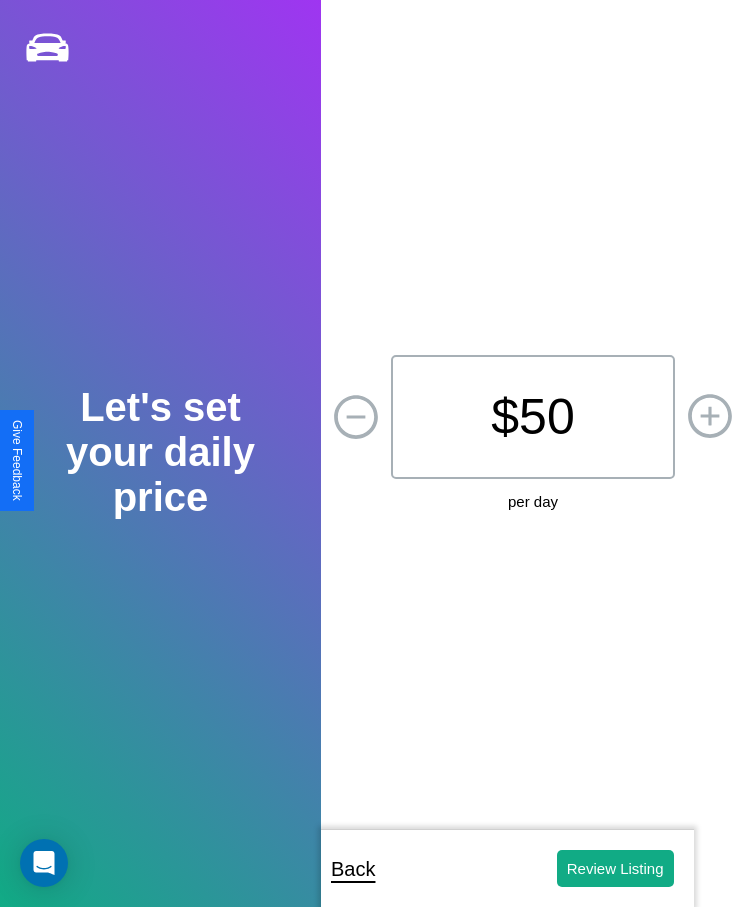 click on "$ 50" at bounding box center (533, 417) 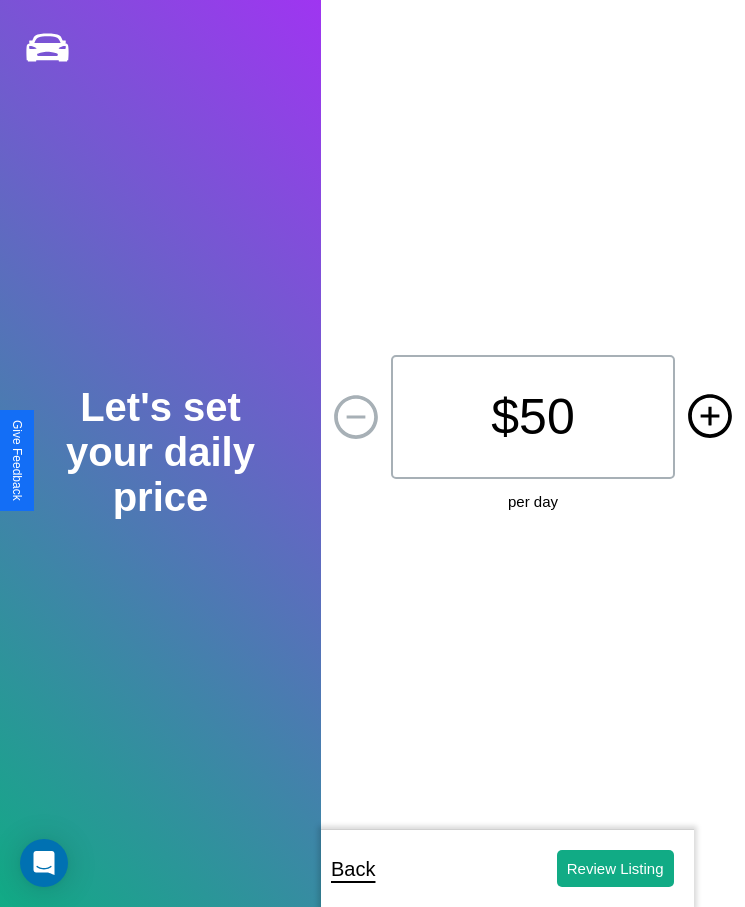 click 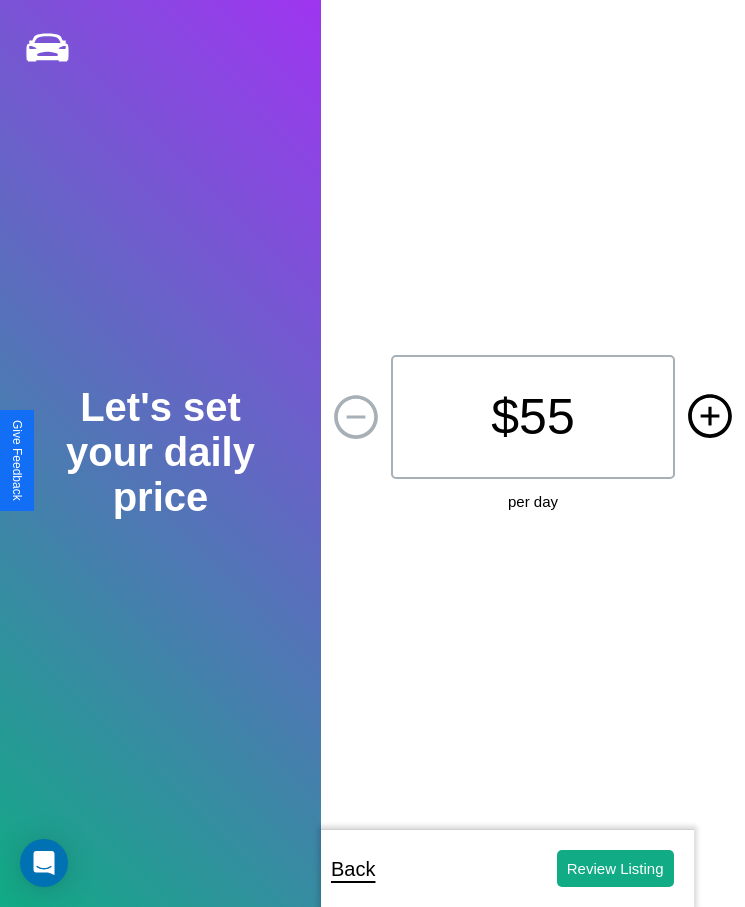click 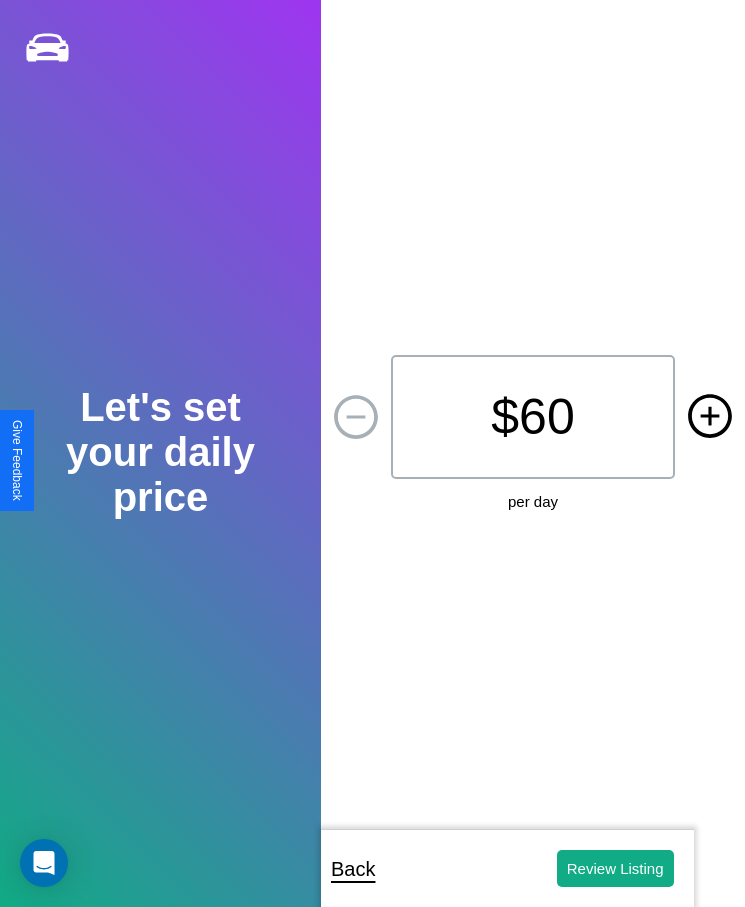 click 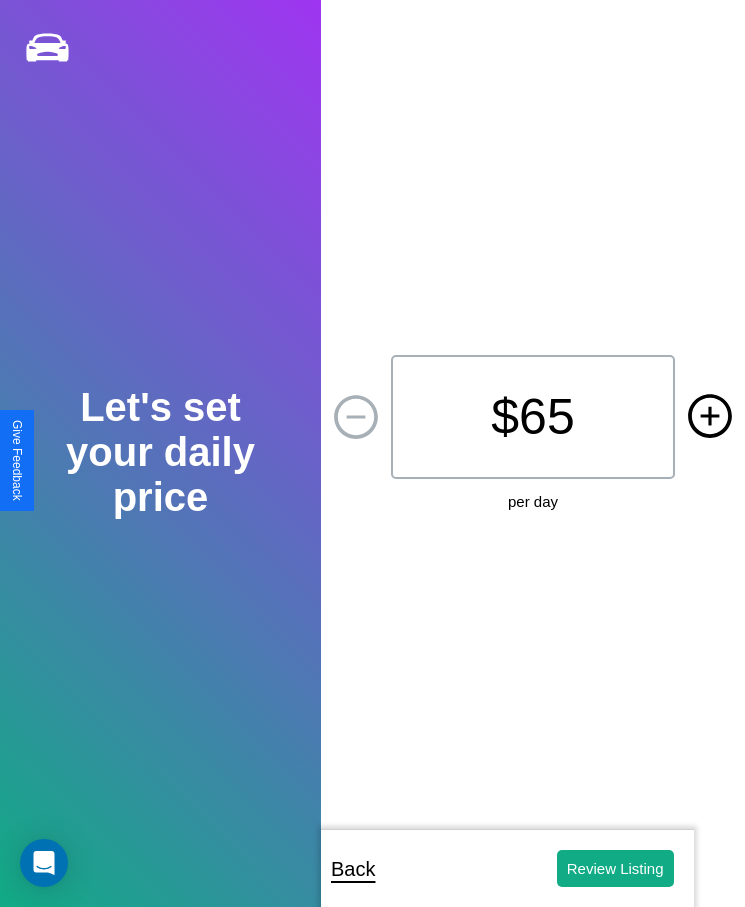 click 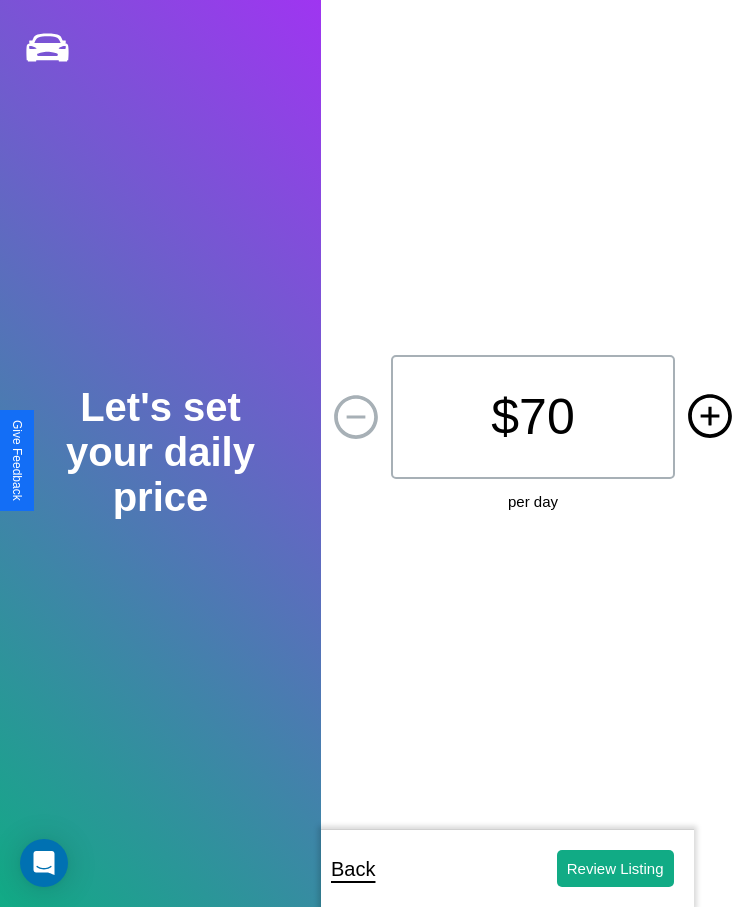 click 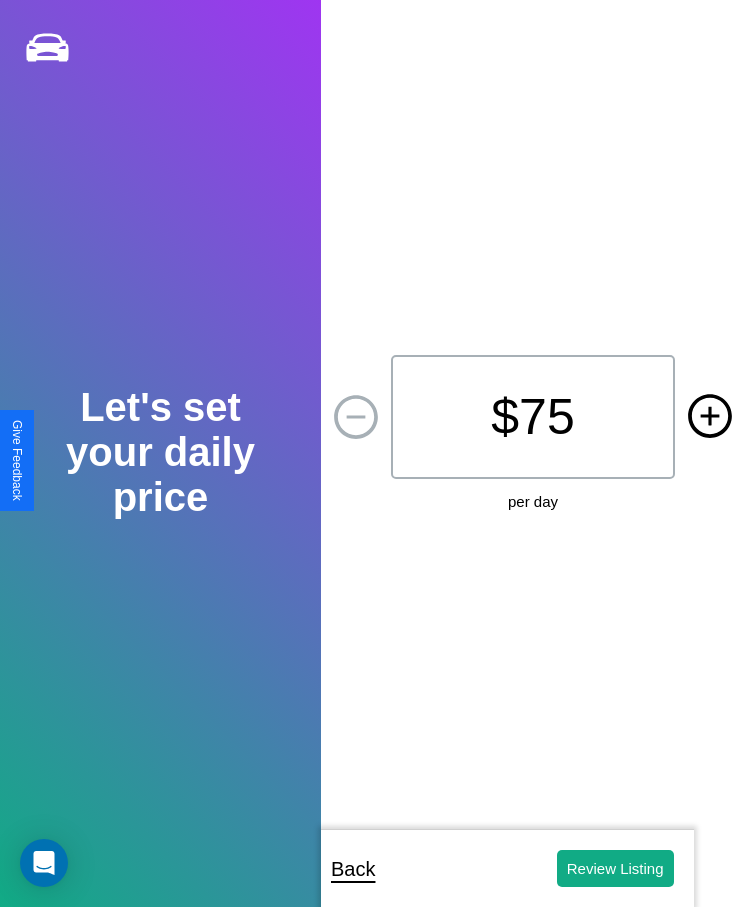 click 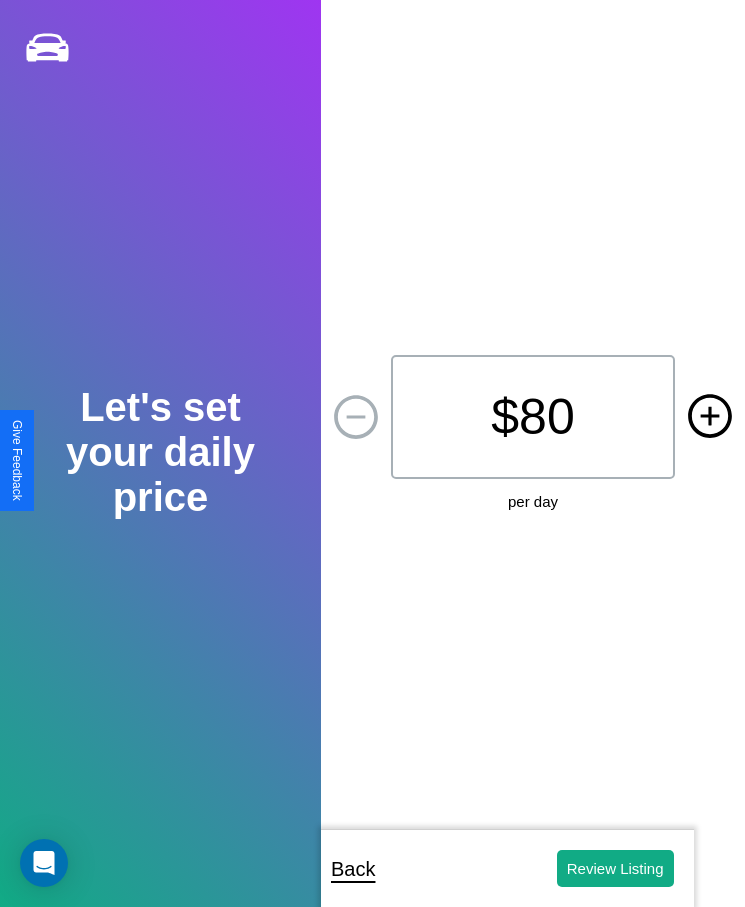 click 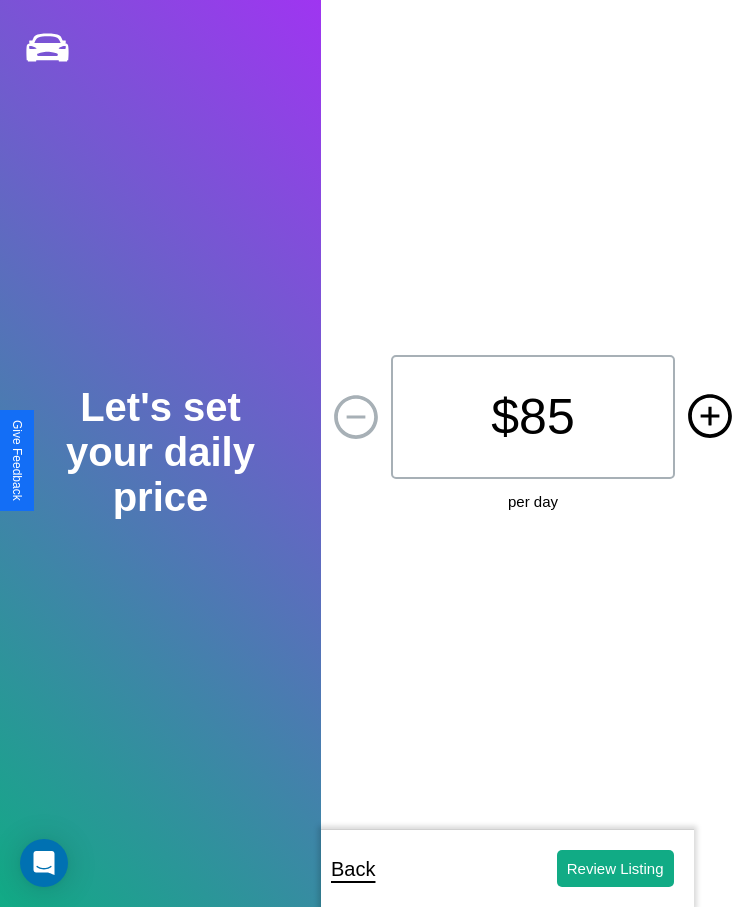 click 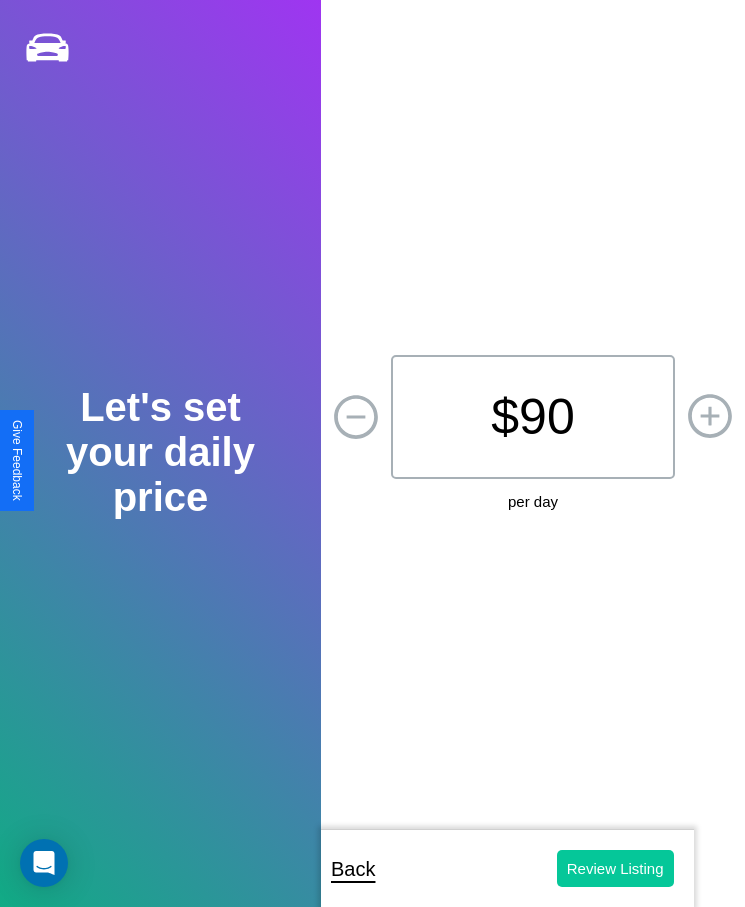 click on "Review Listing" at bounding box center (615, 868) 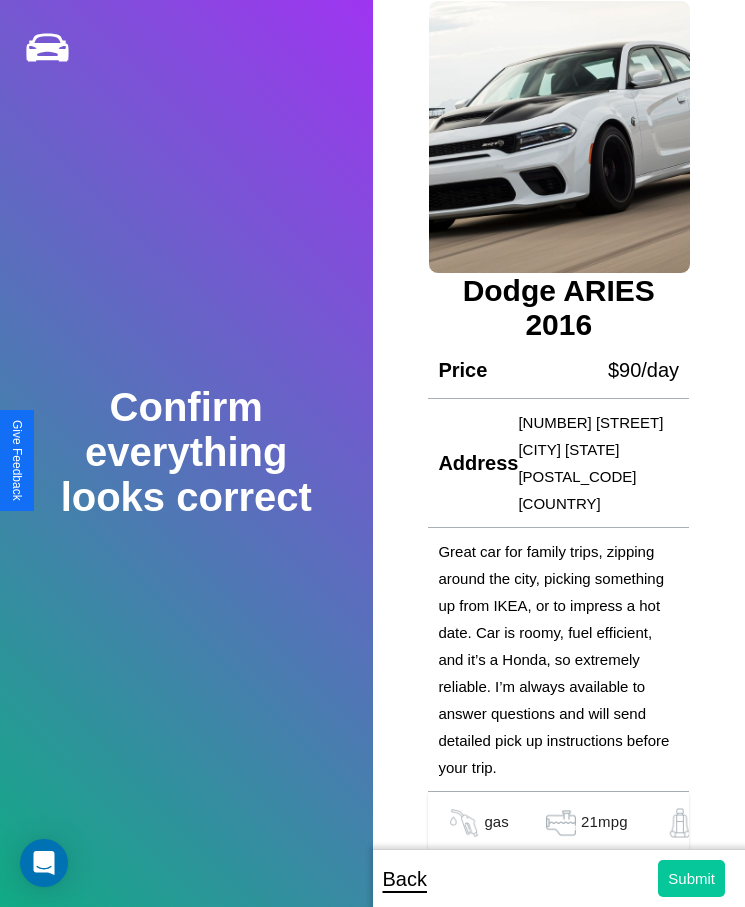 click on "Submit" at bounding box center (691, 878) 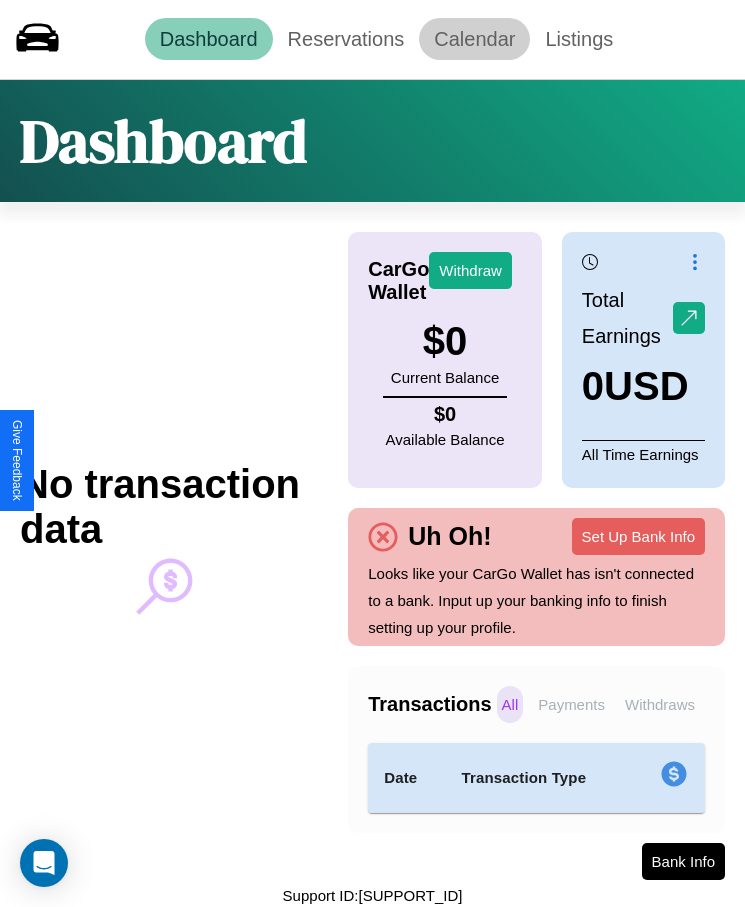 click on "Calendar" at bounding box center (474, 39) 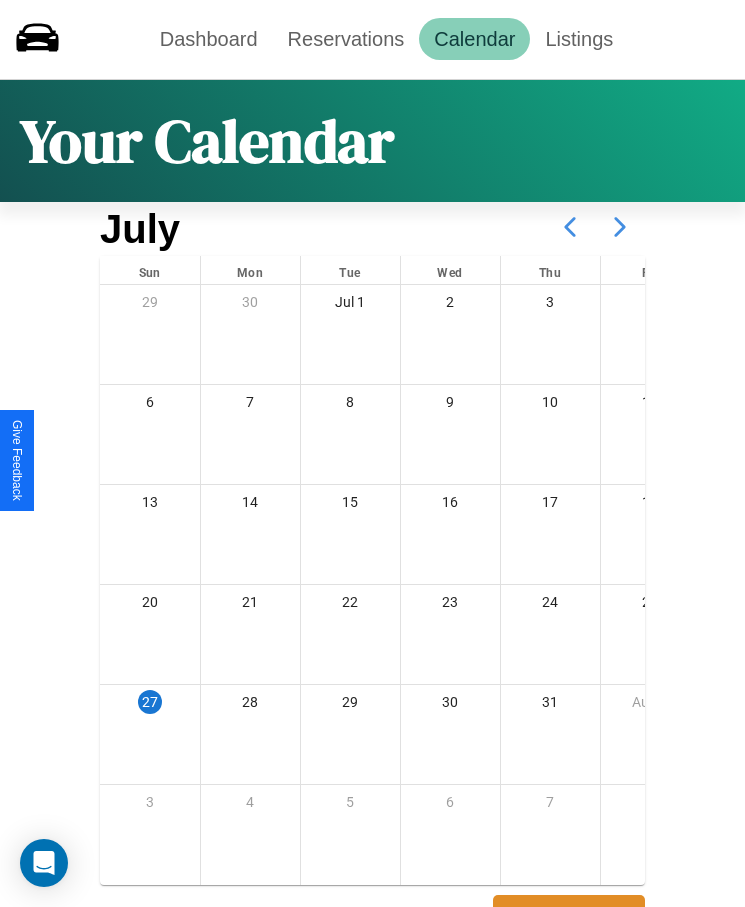 click 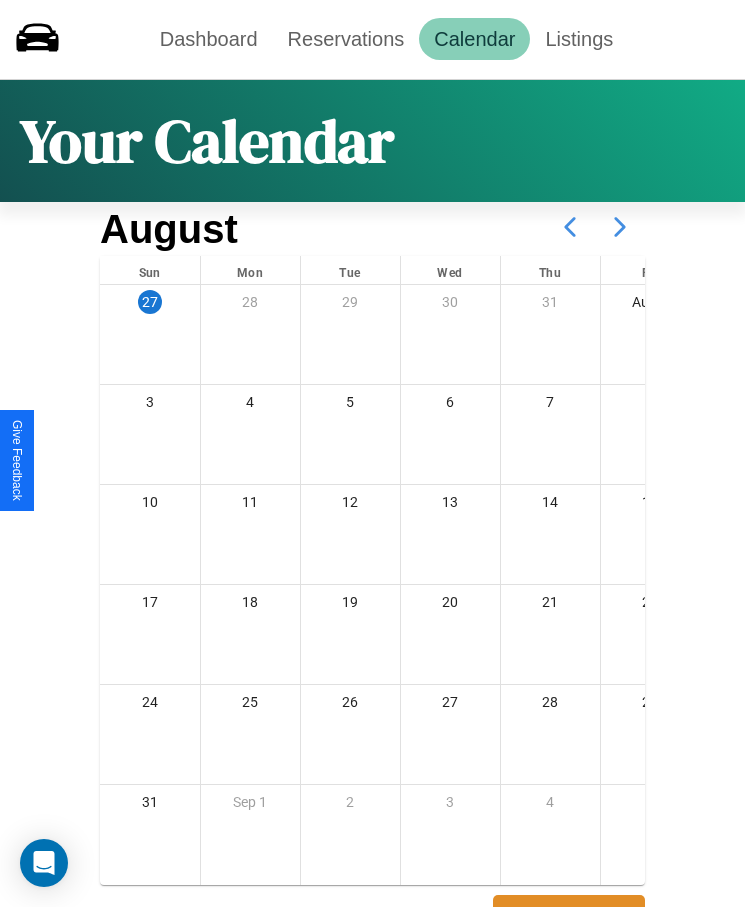 click 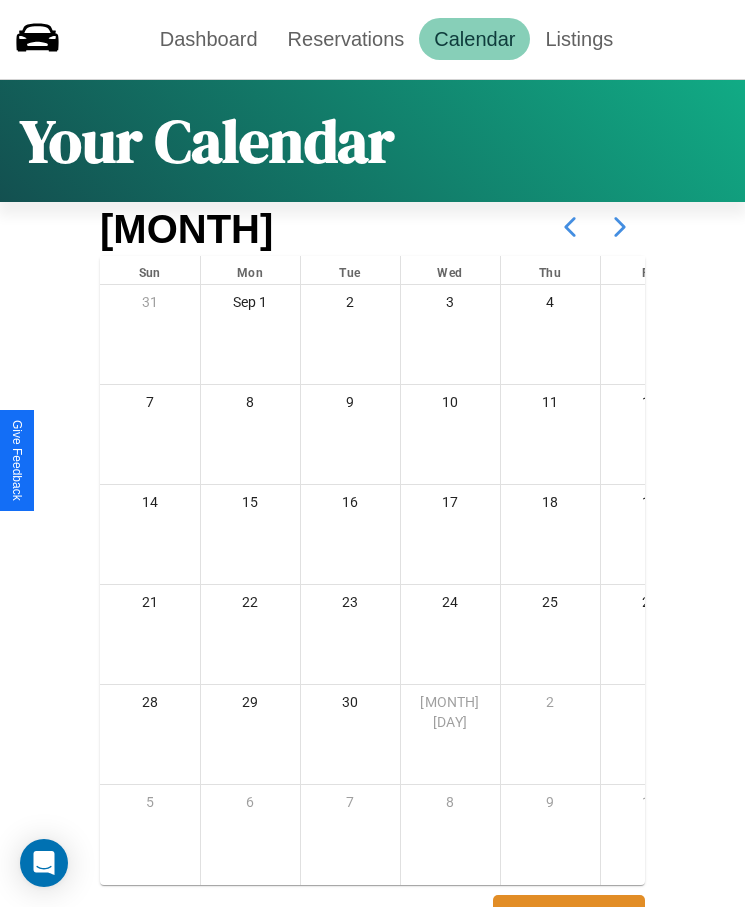 click 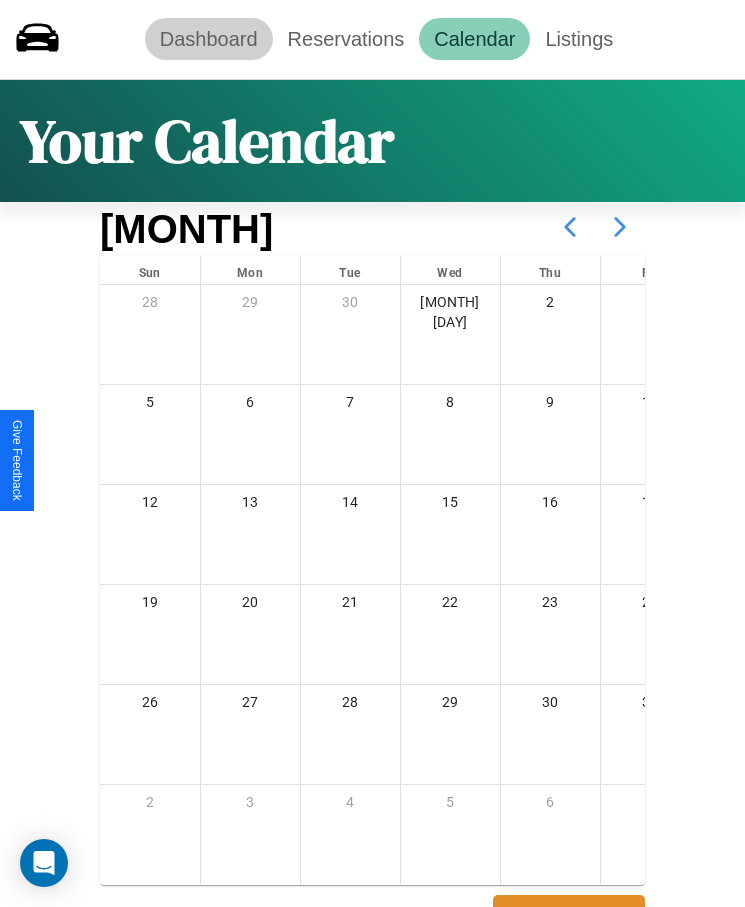 click on "Dashboard" at bounding box center [209, 39] 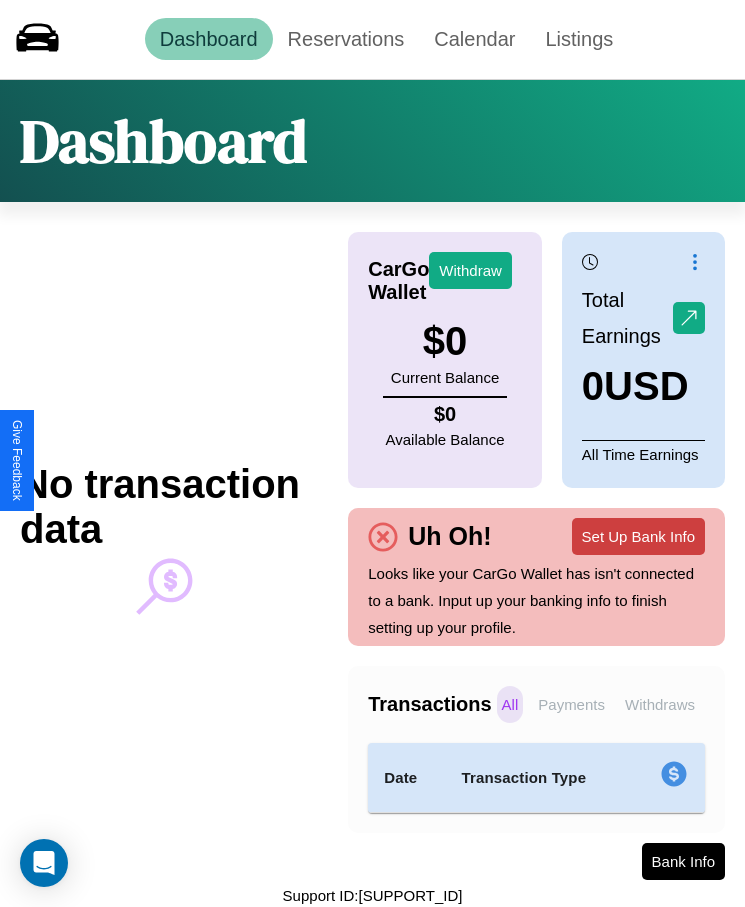click on "Set Up Bank Info" at bounding box center (638, 536) 